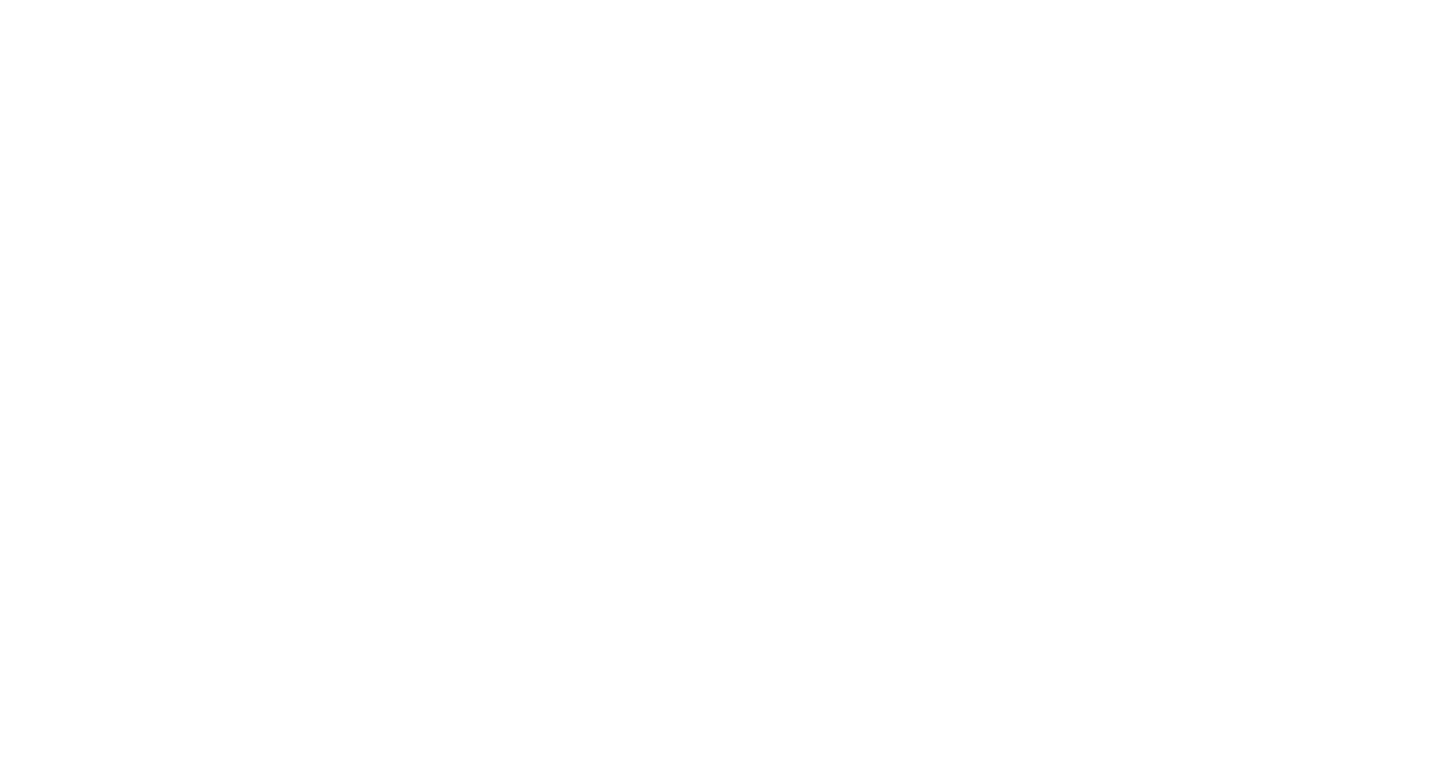 scroll, scrollTop: 0, scrollLeft: 0, axis: both 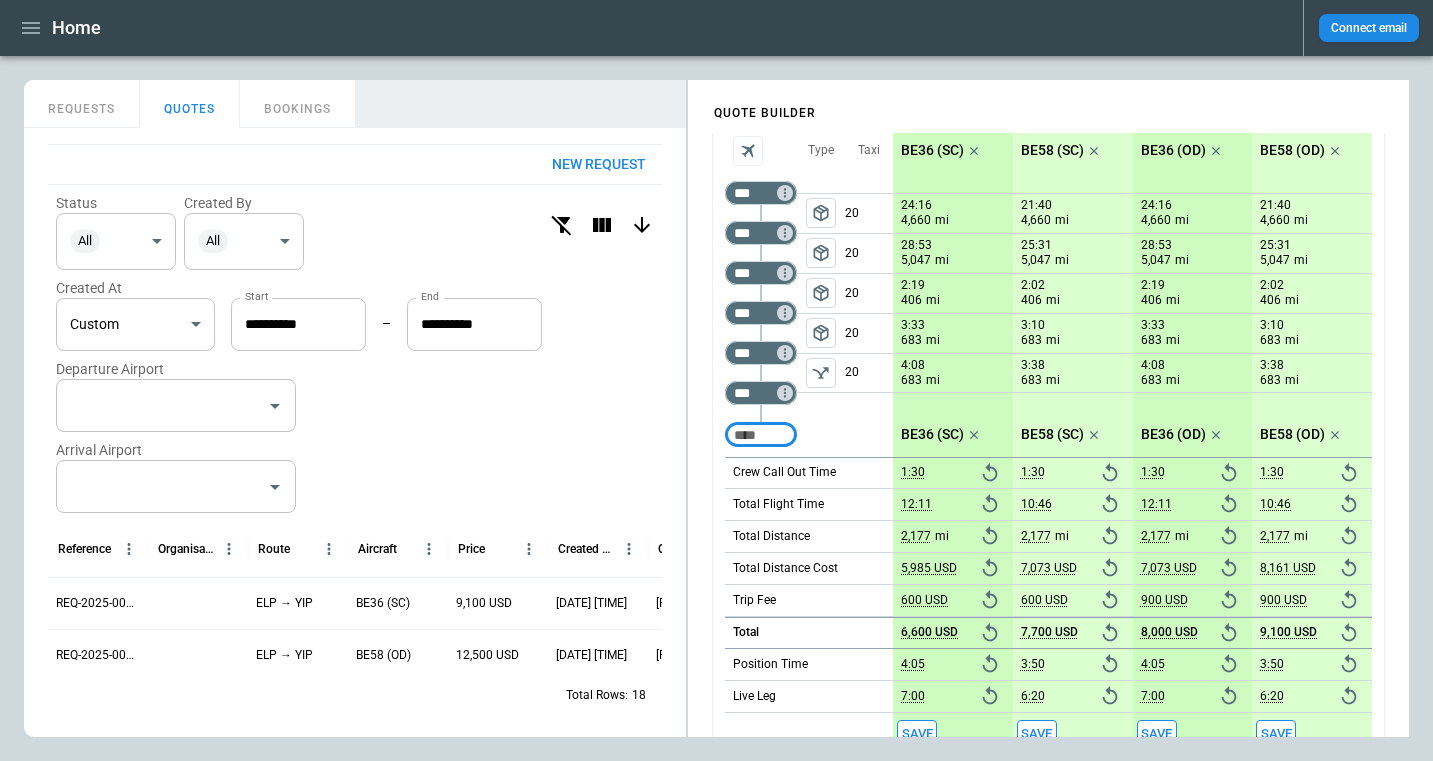 click 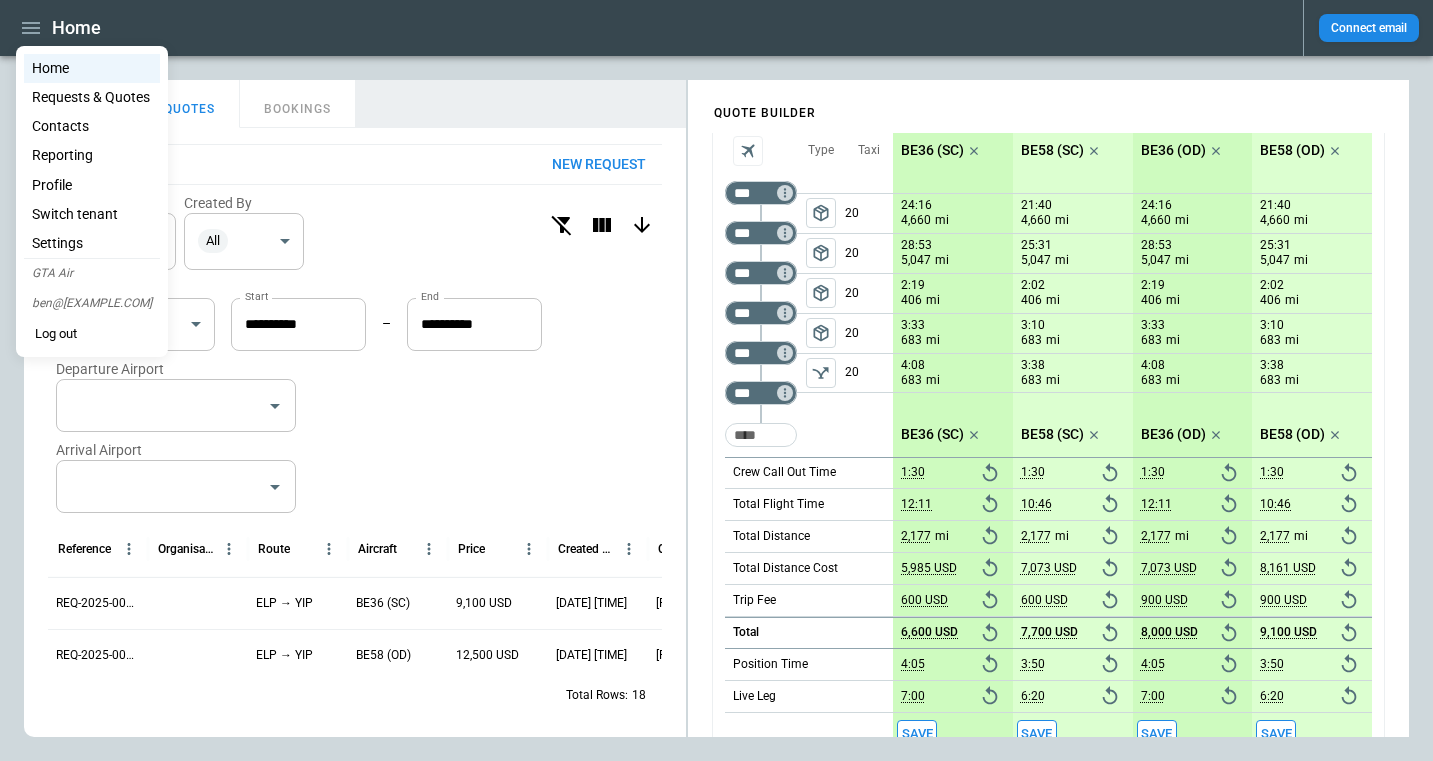 click on "Switch tenant" at bounding box center [92, 214] 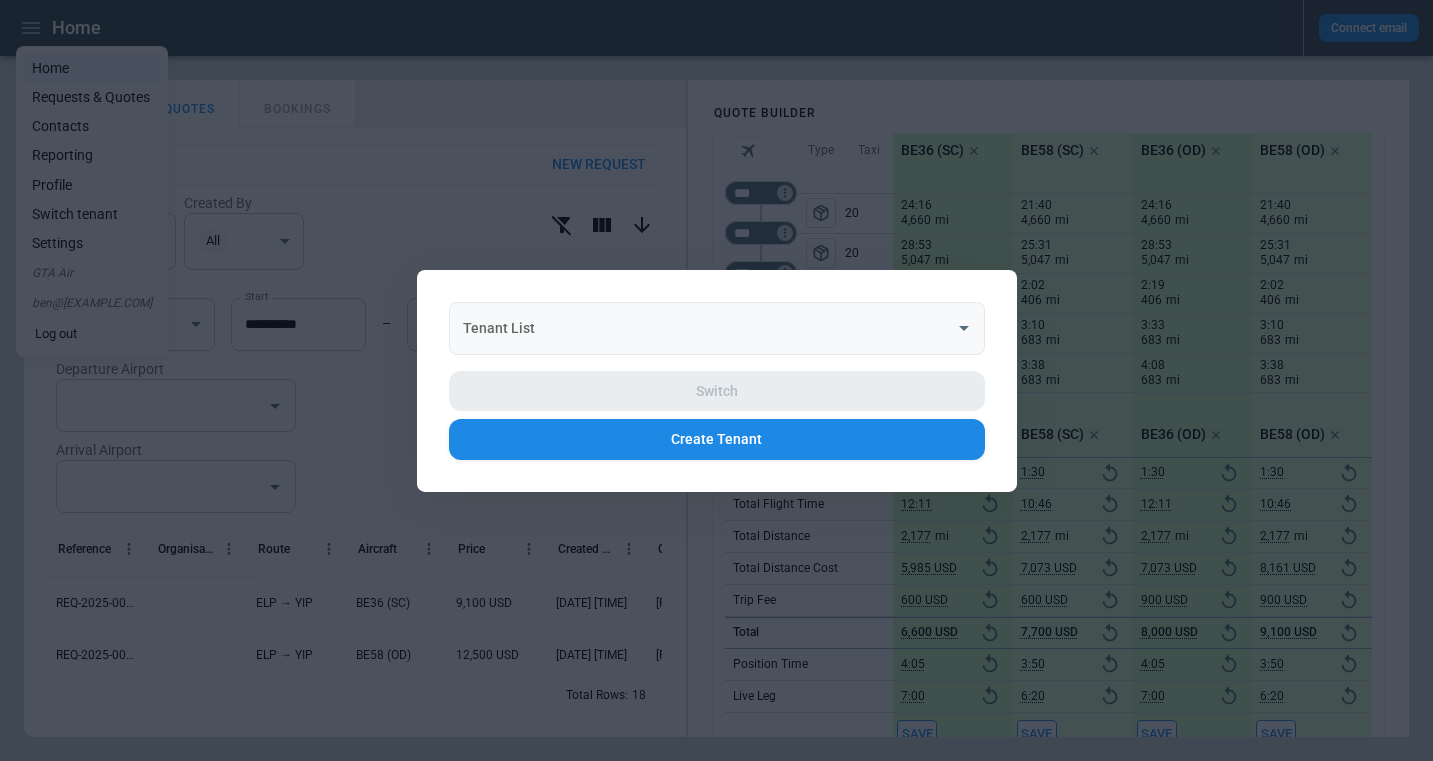 click on "Tenant List" at bounding box center (702, 327) 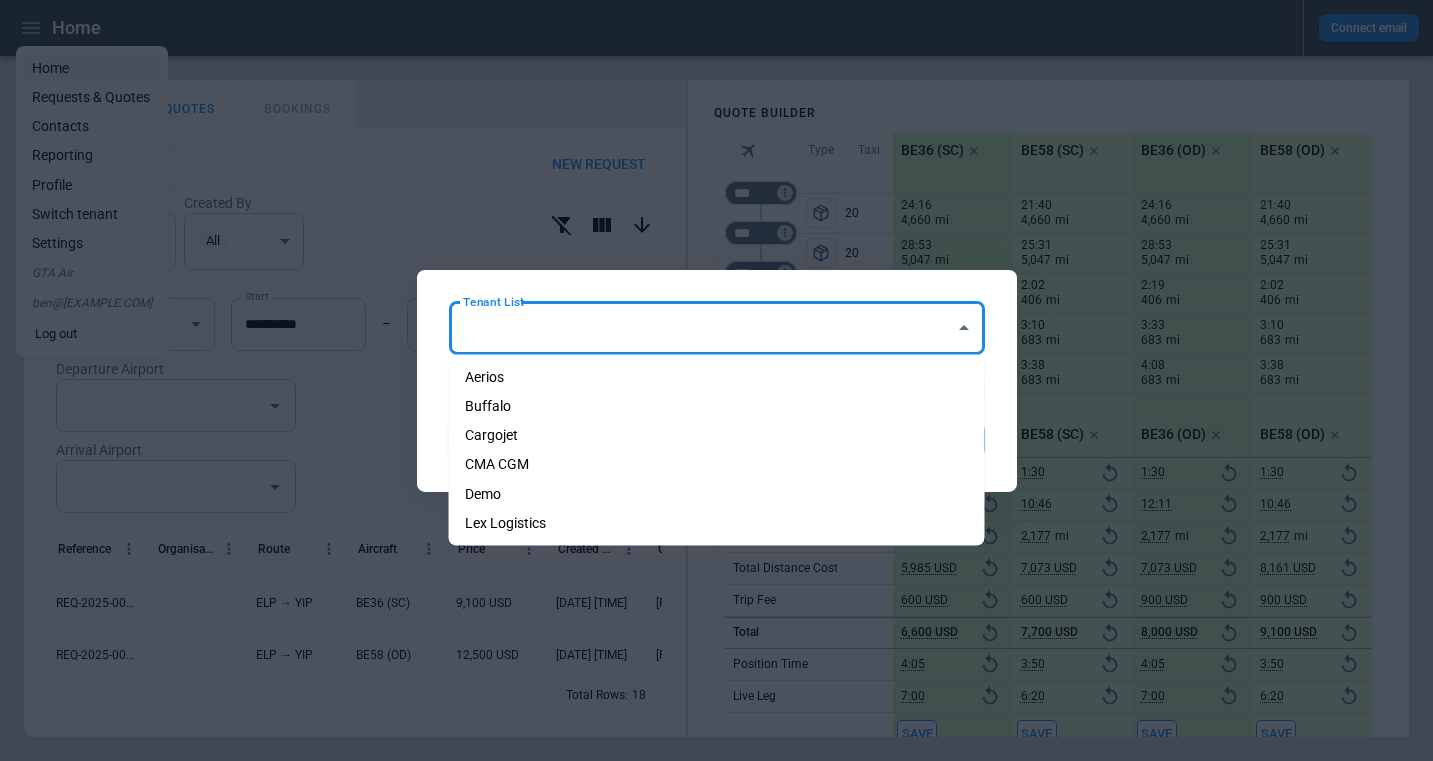 click on "Cargojet" at bounding box center (717, 435) 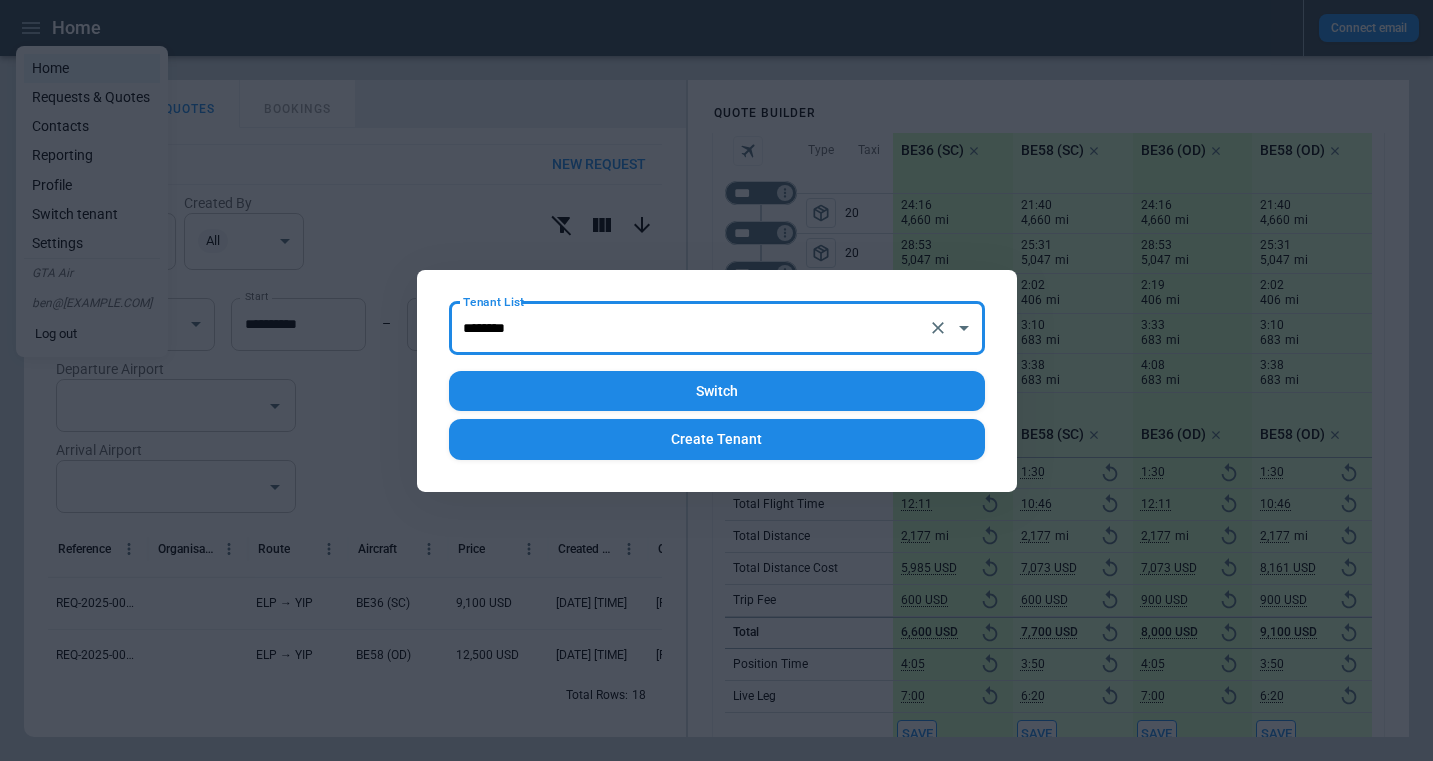 click on "Switch" at bounding box center [717, 391] 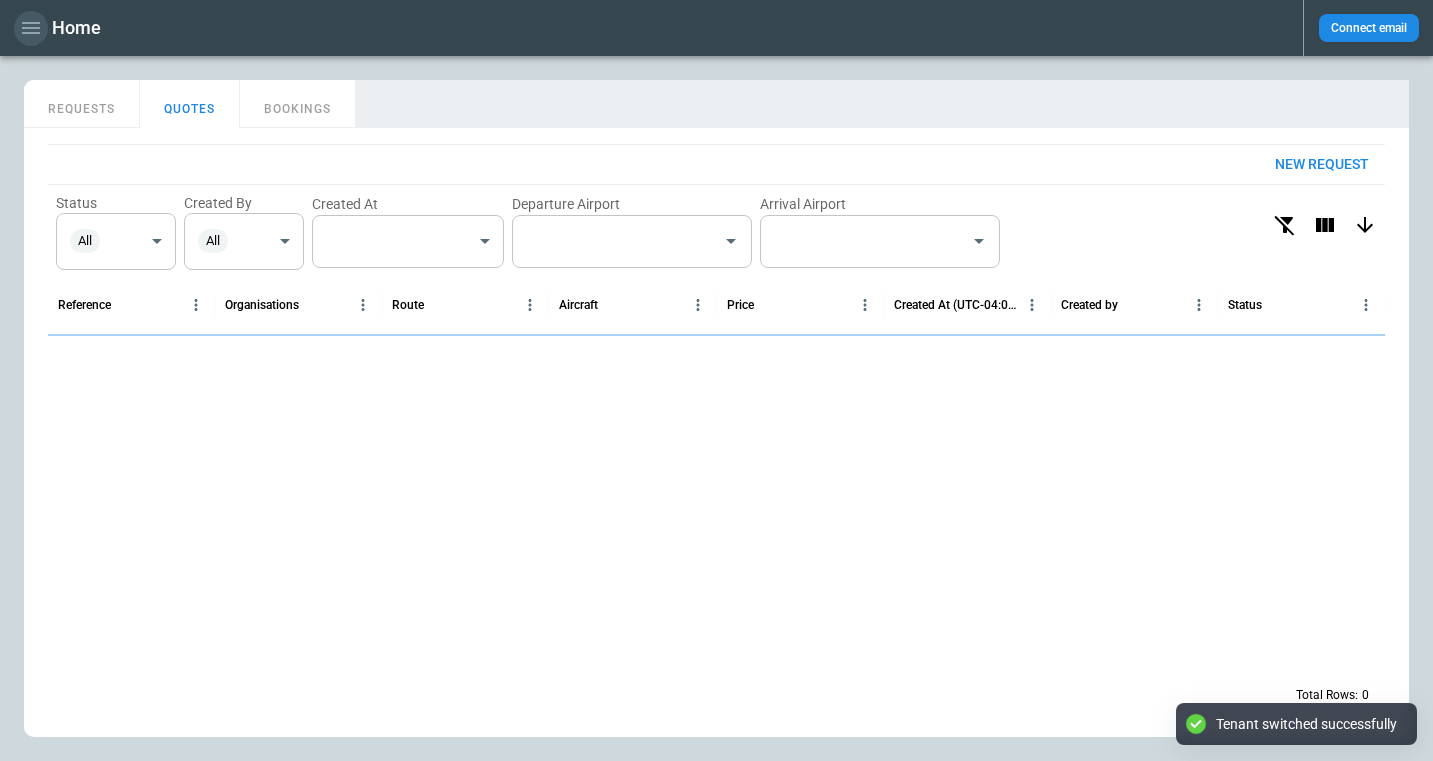click 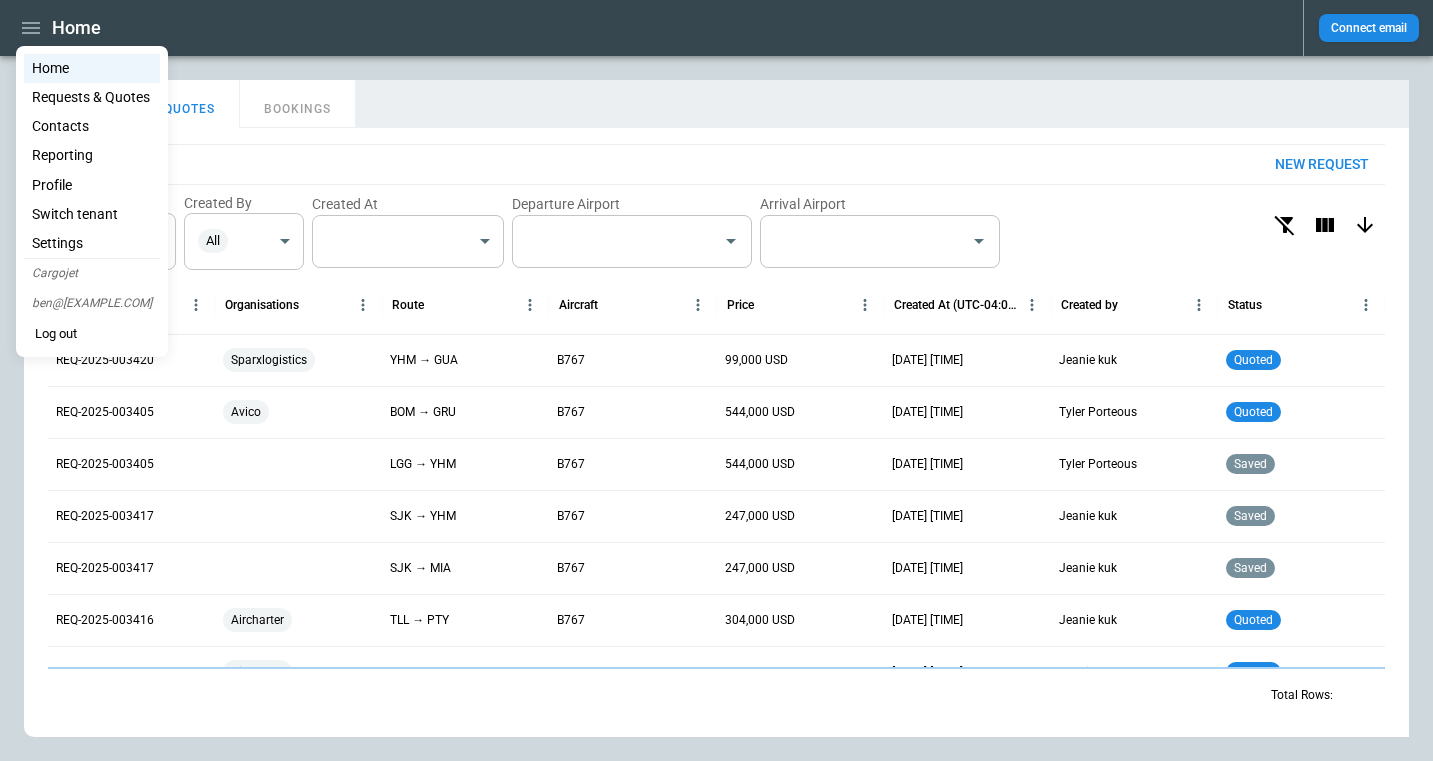 click on "Reporting" at bounding box center (92, 155) 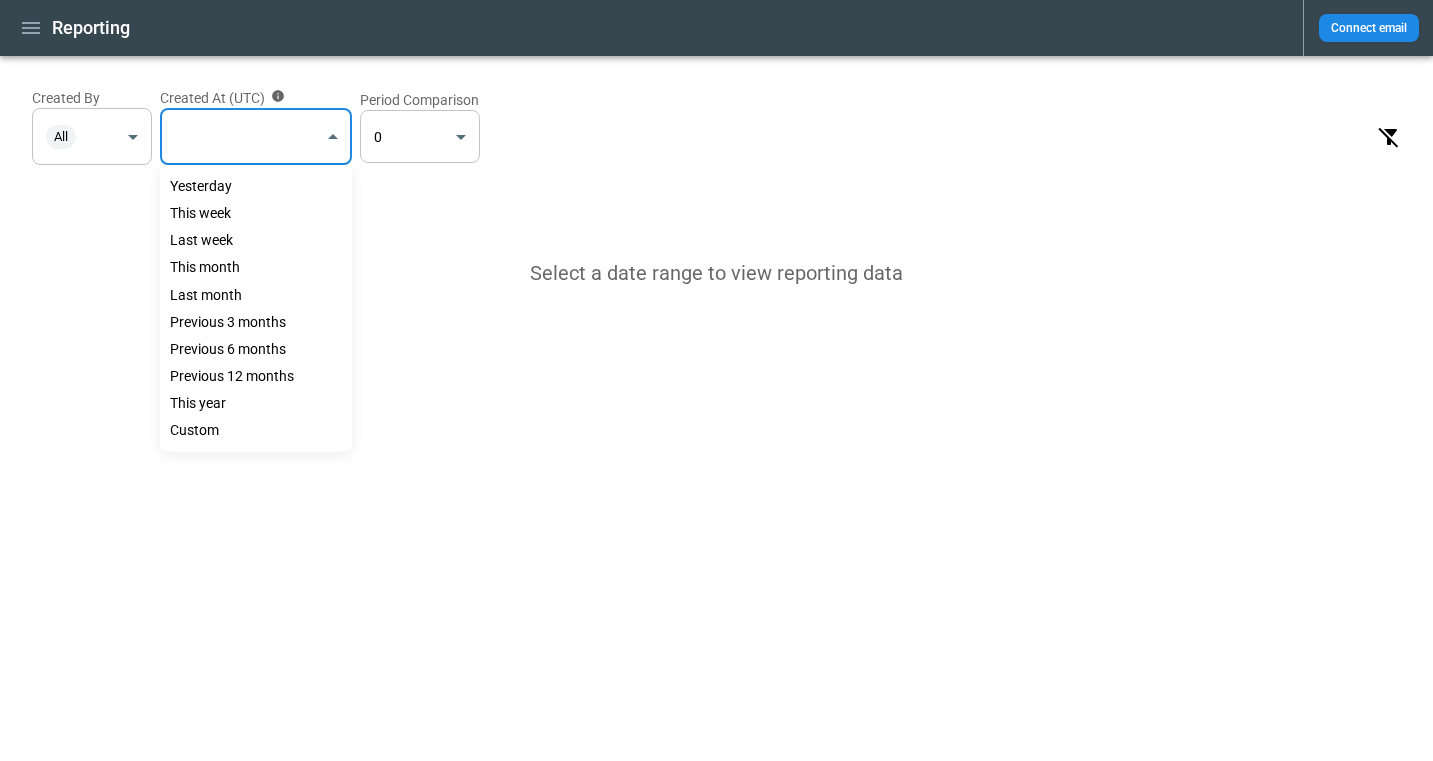 click on "Reporting Connect email Created By All ​ Created At (UTC) ​ ​ Period Comparison 0 * ​ Select a date range to view reporting data Yesterday This week Last week This month Last month Previous 3 months Previous 6 months Previous 12 months This year Custom" at bounding box center (716, 380) 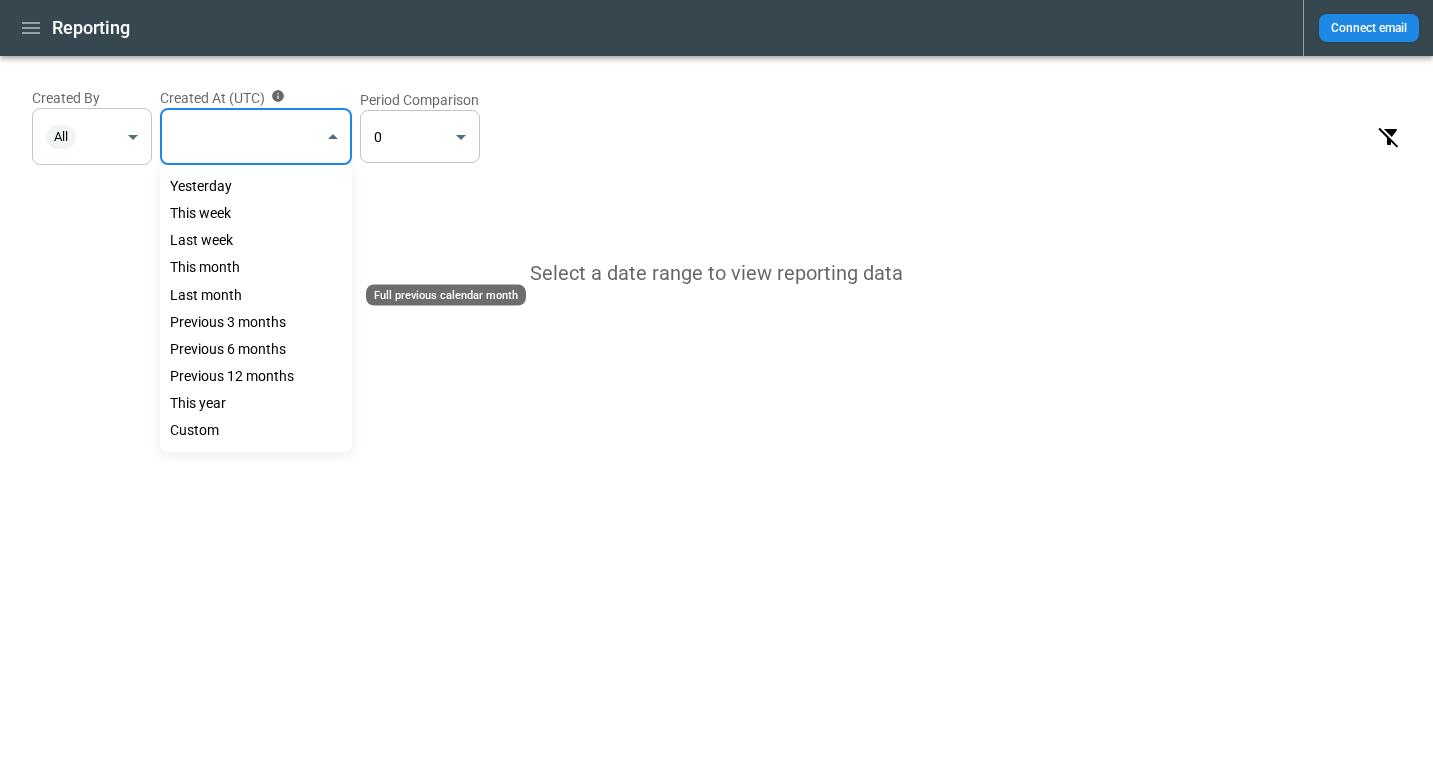 click on "Last month" at bounding box center (256, 295) 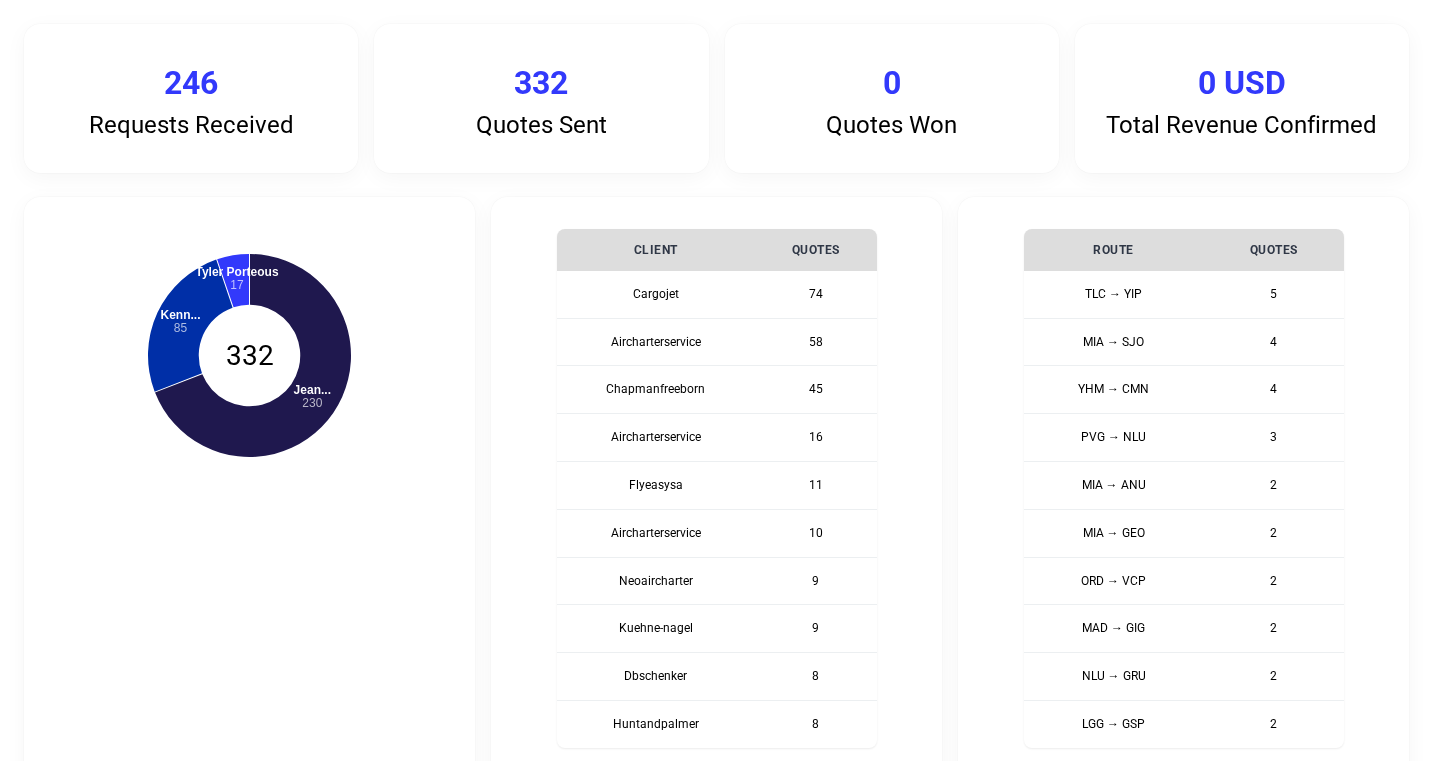 scroll, scrollTop: 175, scrollLeft: 0, axis: vertical 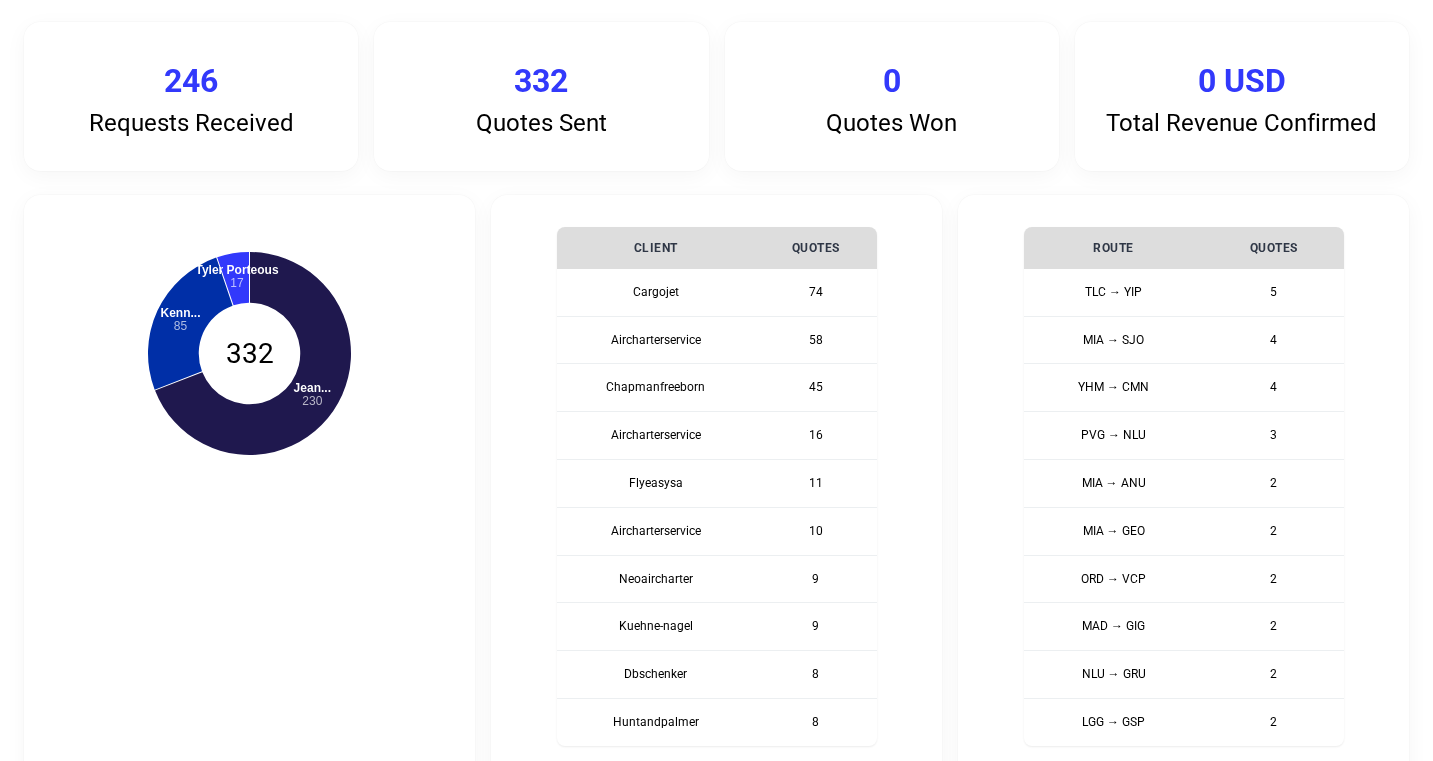 click on "Cargojet" at bounding box center (656, 292) 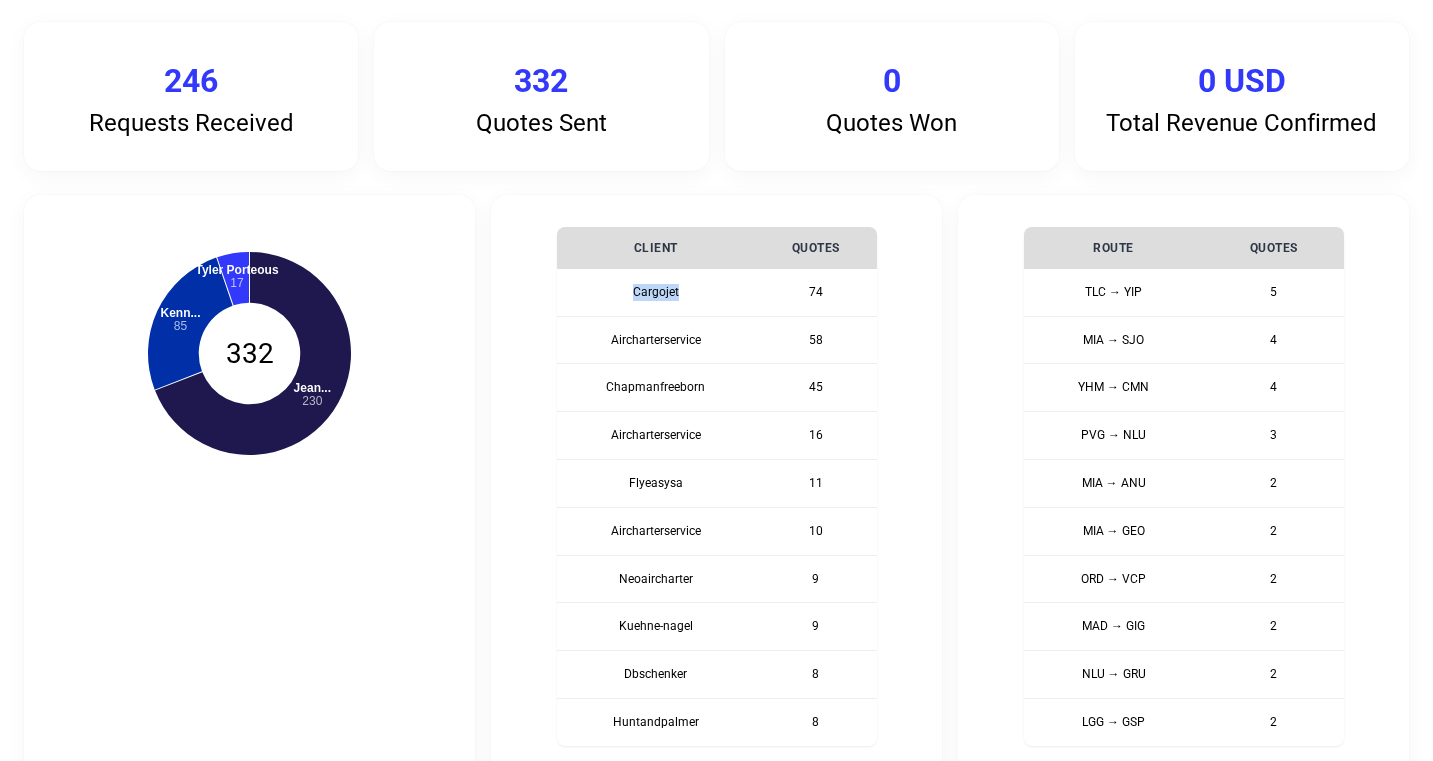 click on "Cargojet" at bounding box center (656, 292) 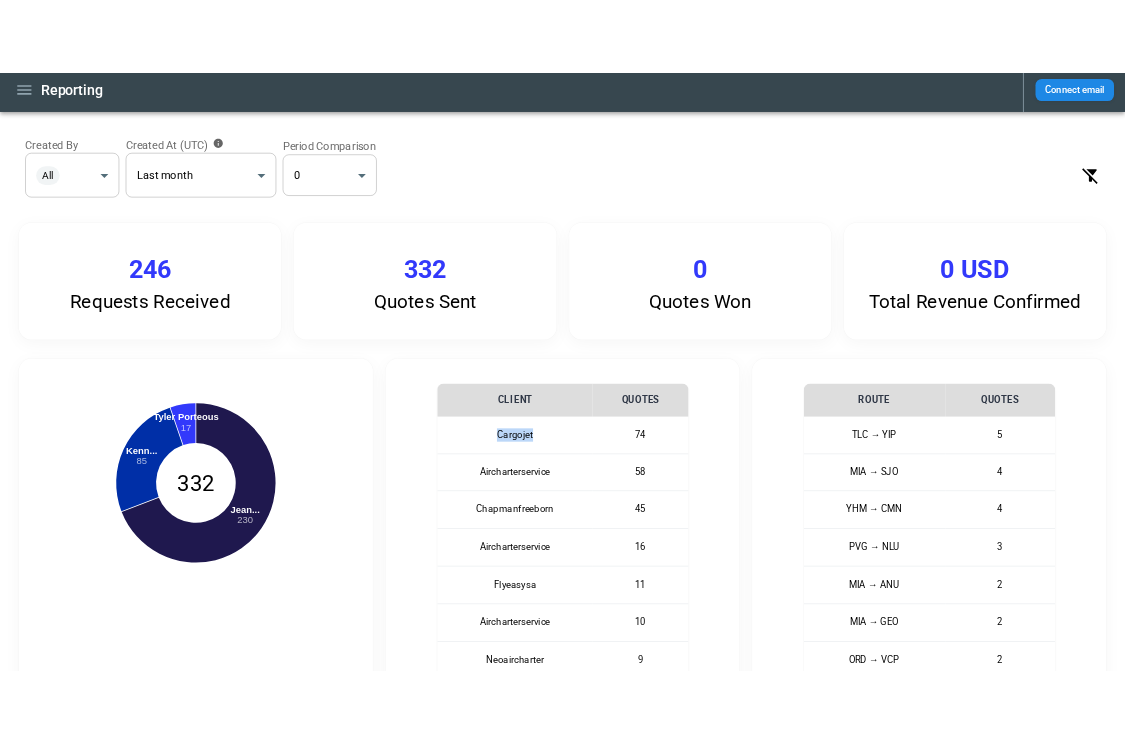 scroll, scrollTop: 0, scrollLeft: 0, axis: both 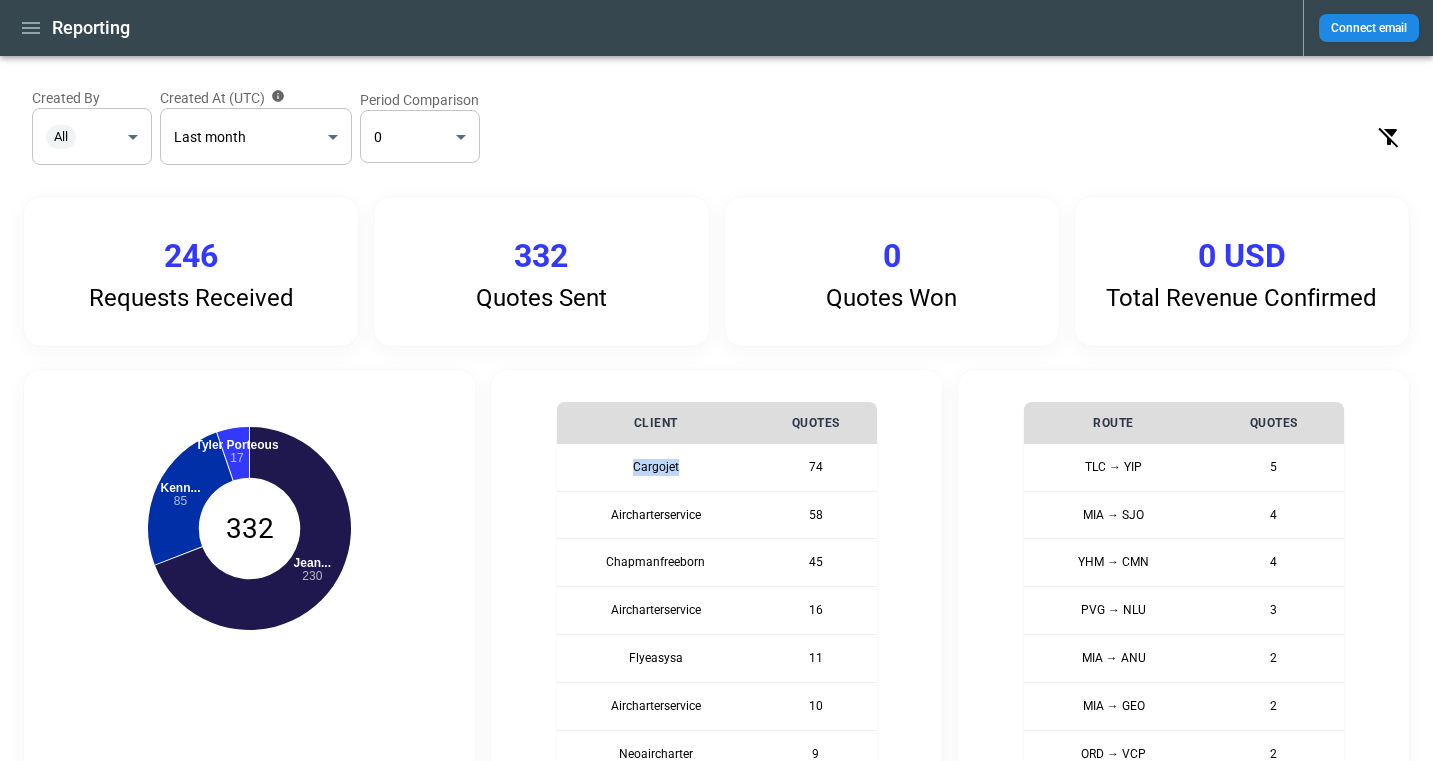 click 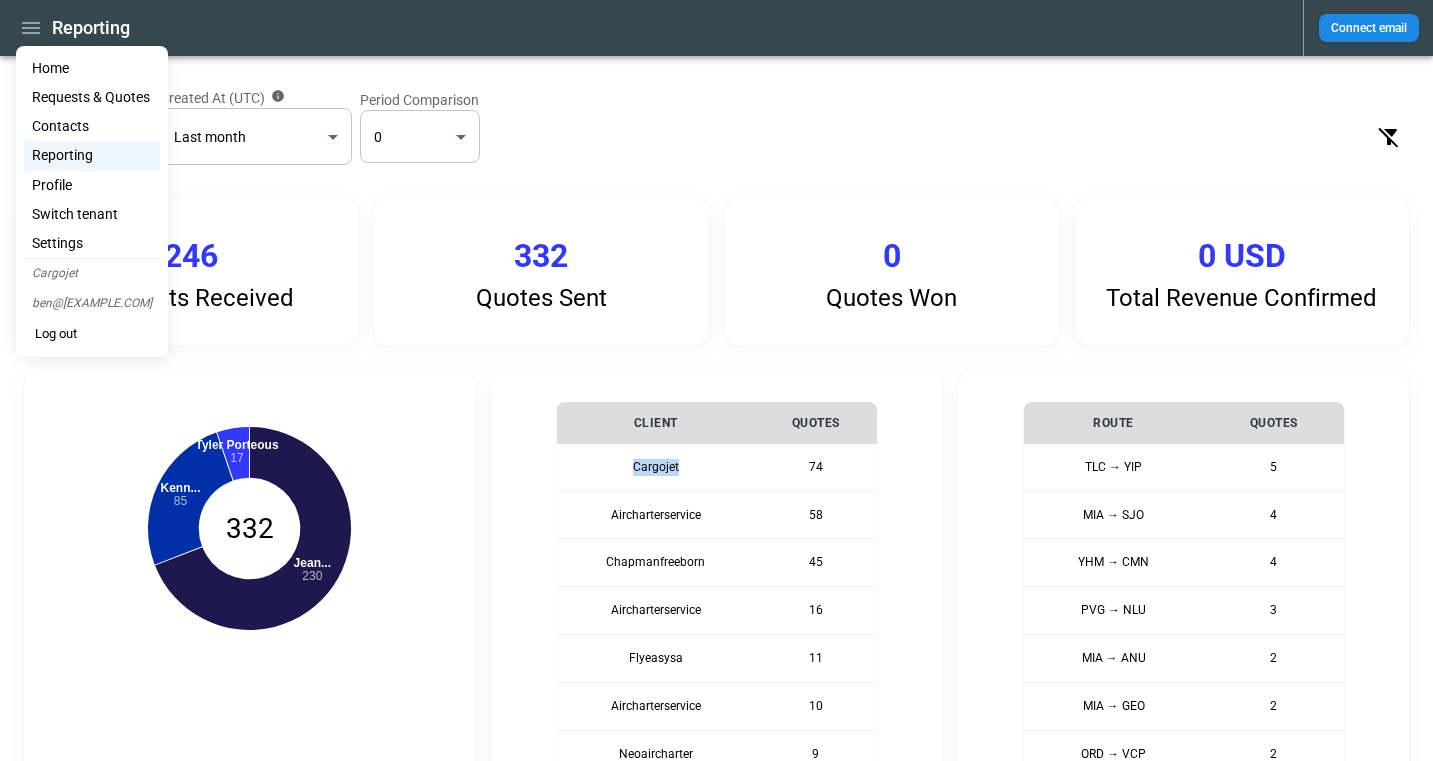click on "Contacts" at bounding box center [92, 126] 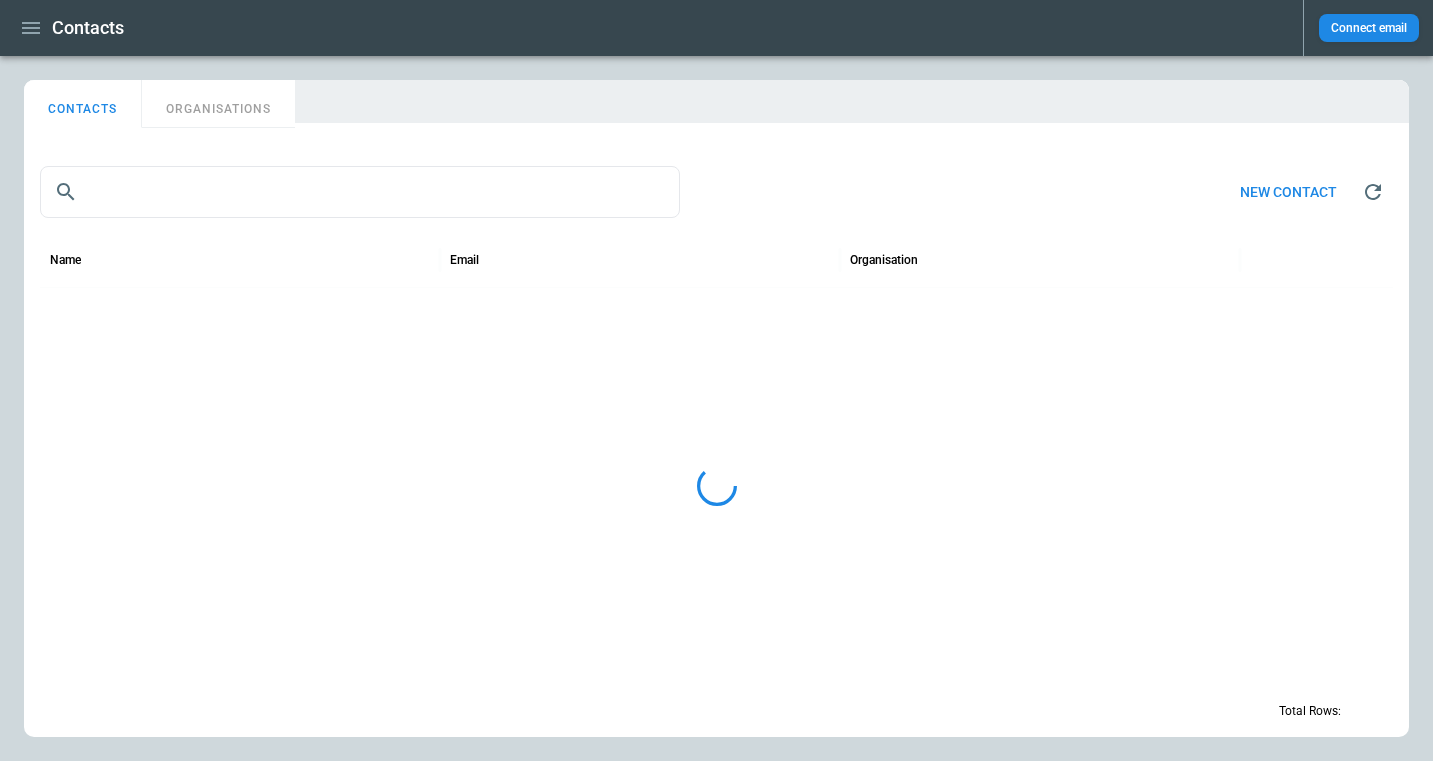 click on "ORGANISATIONS" at bounding box center (218, 104) 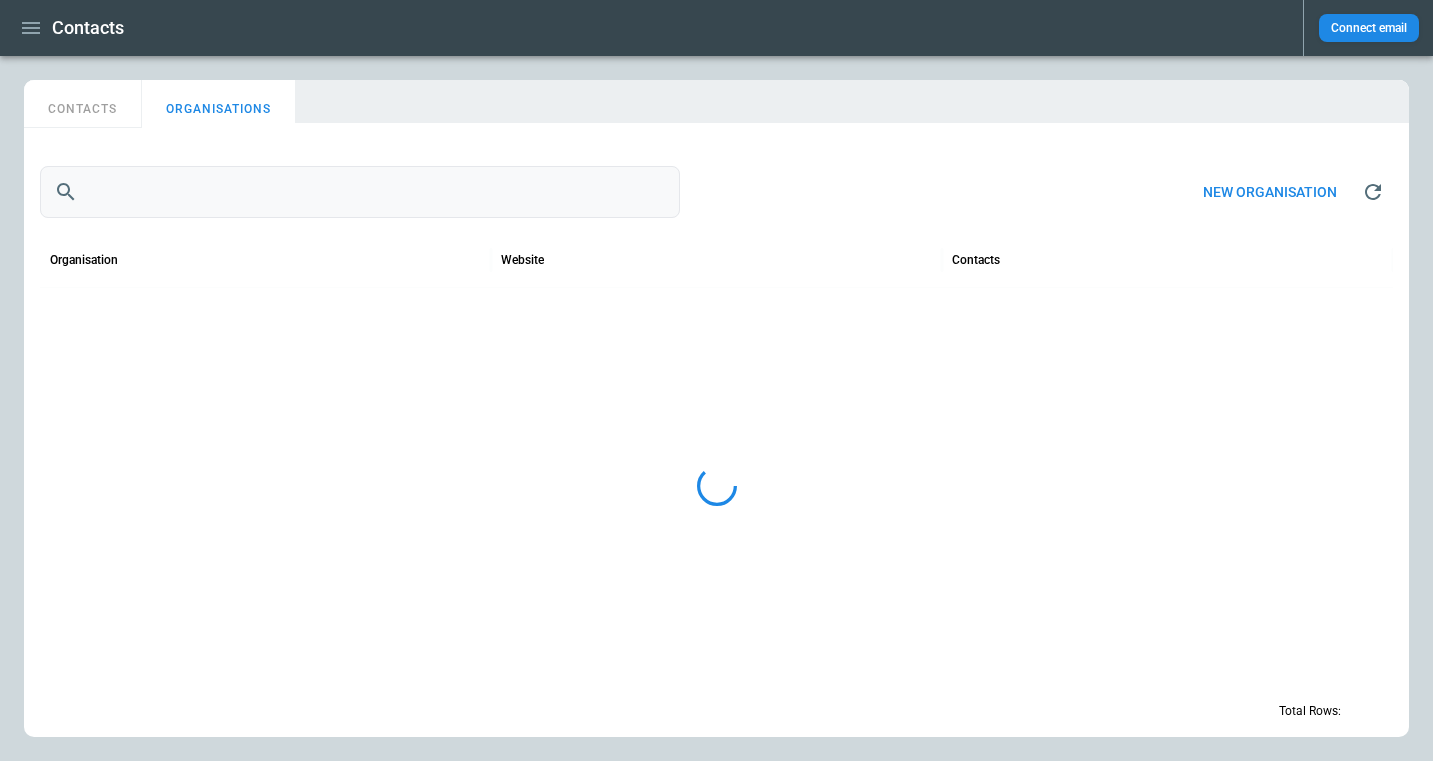 click at bounding box center (383, 192) 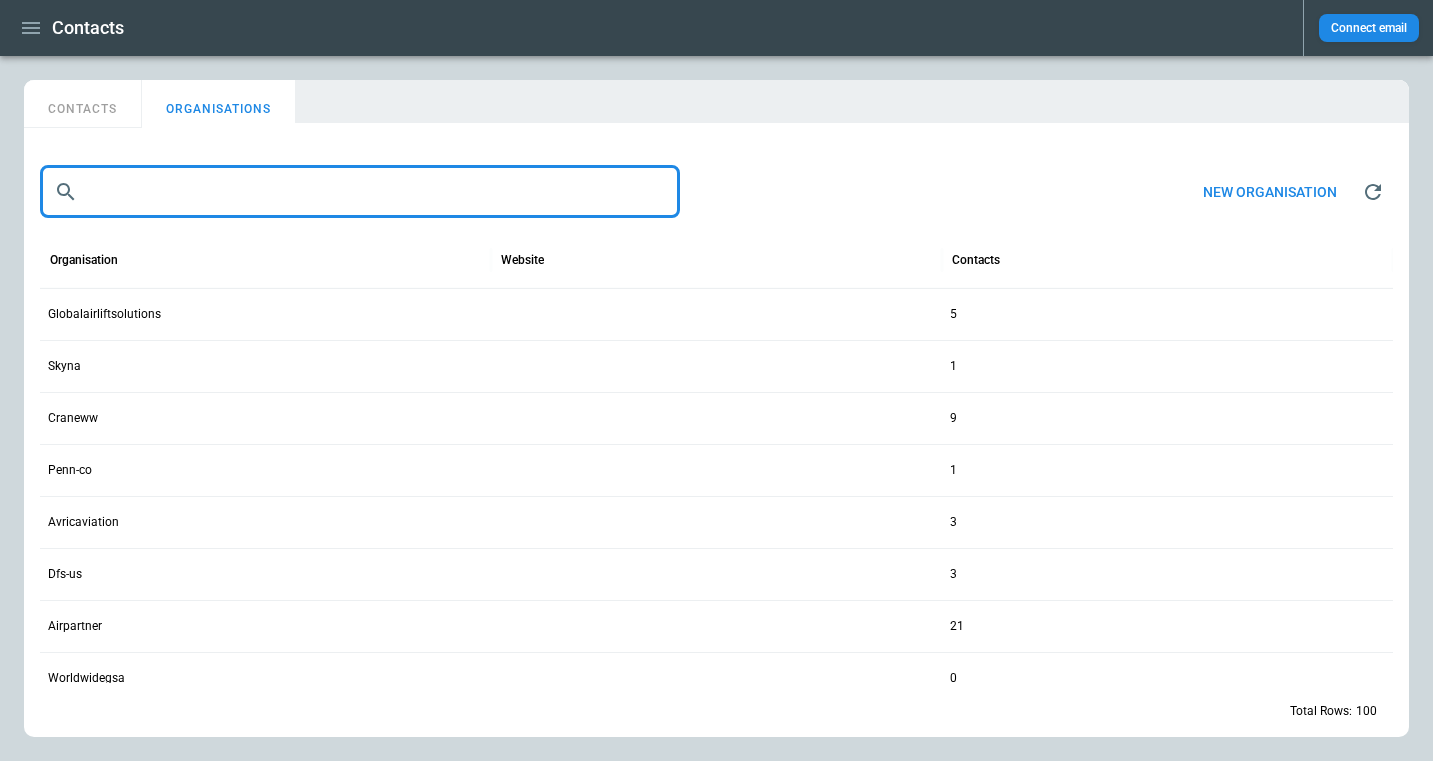paste on "********" 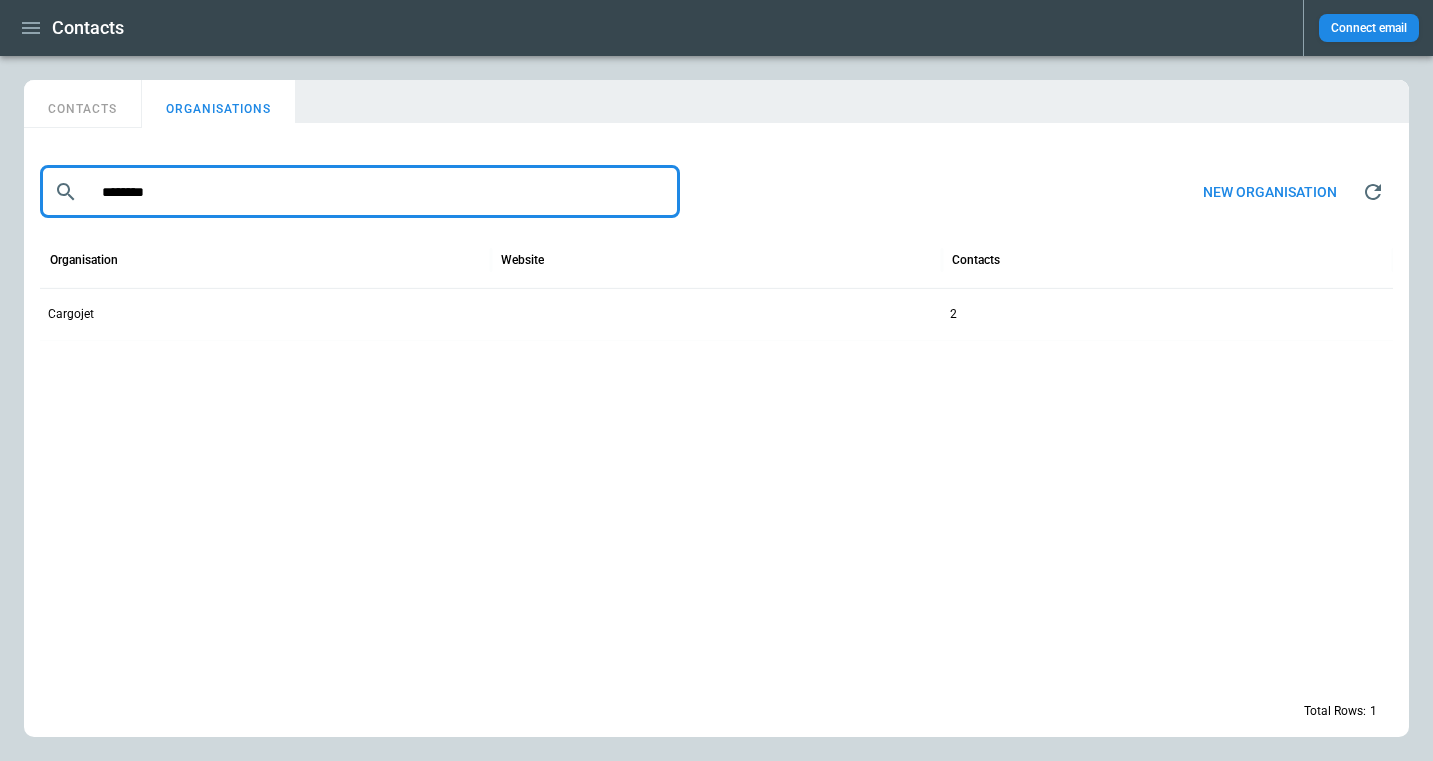 type on "********" 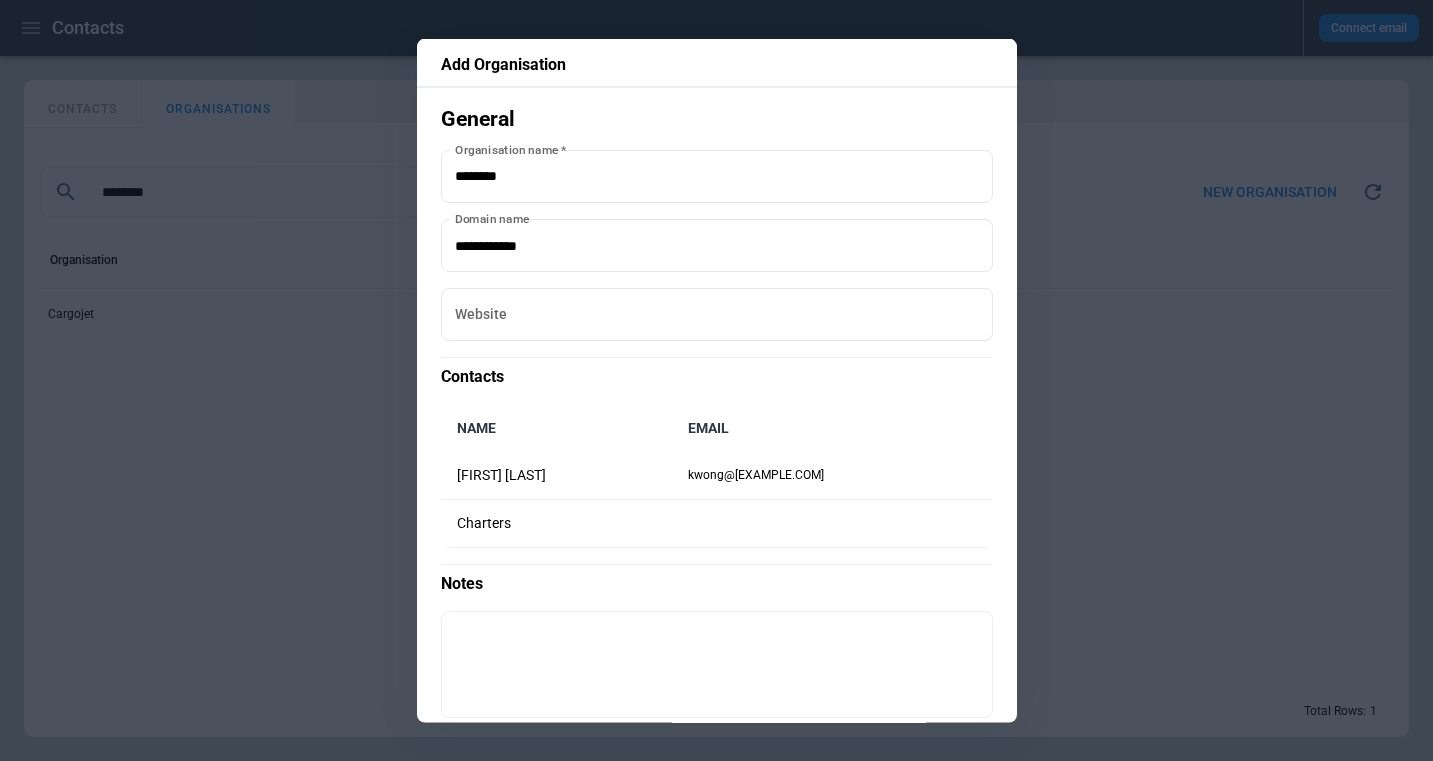 click at bounding box center (716, 380) 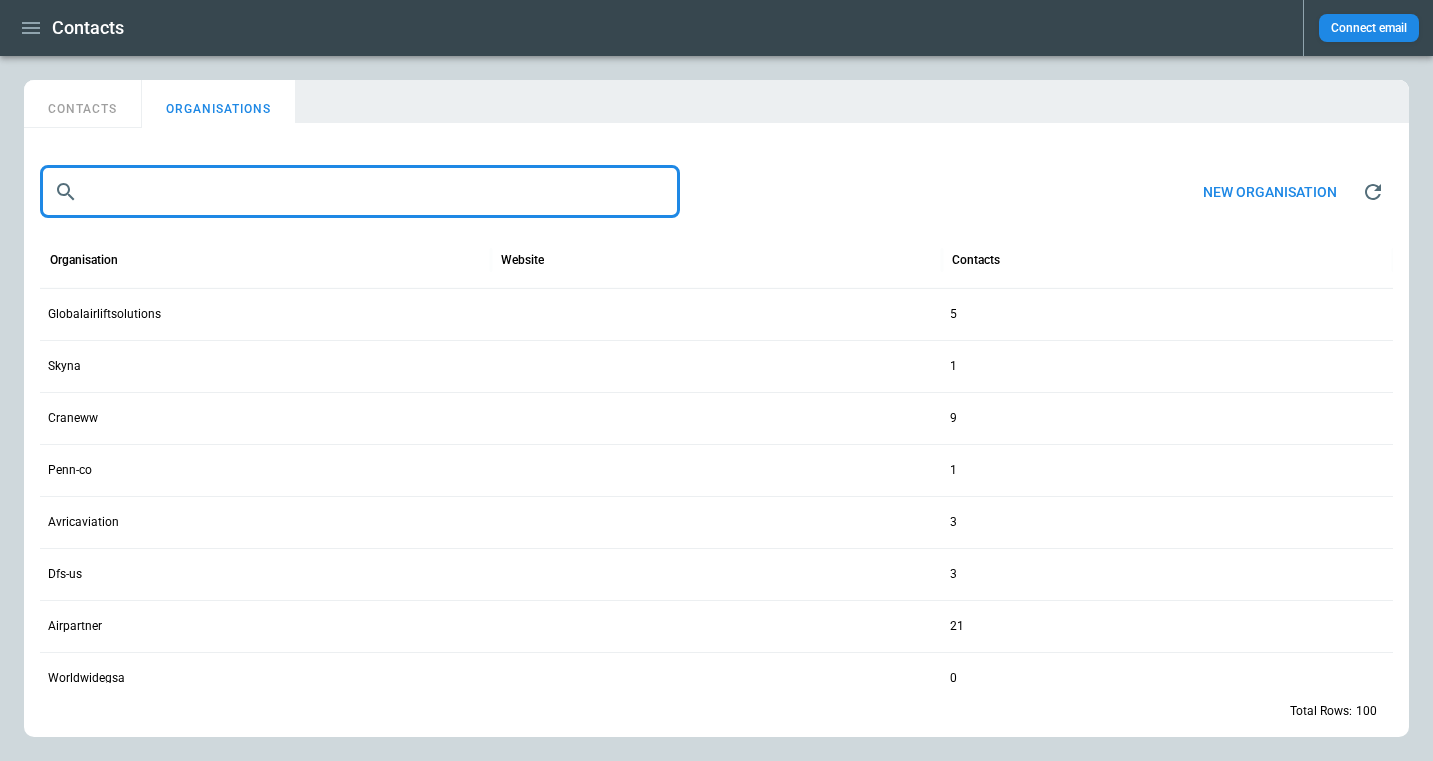 click at bounding box center [383, 192] 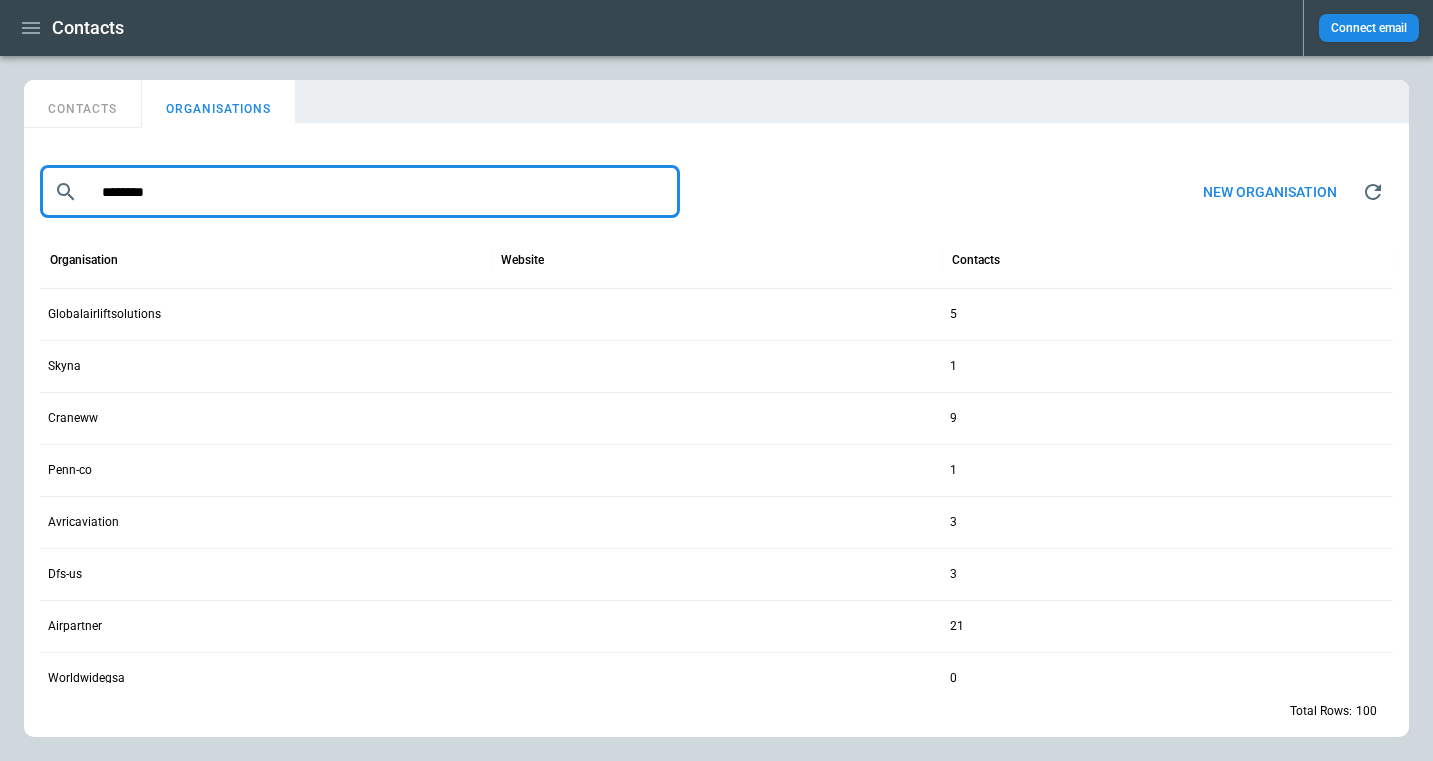 type on "********" 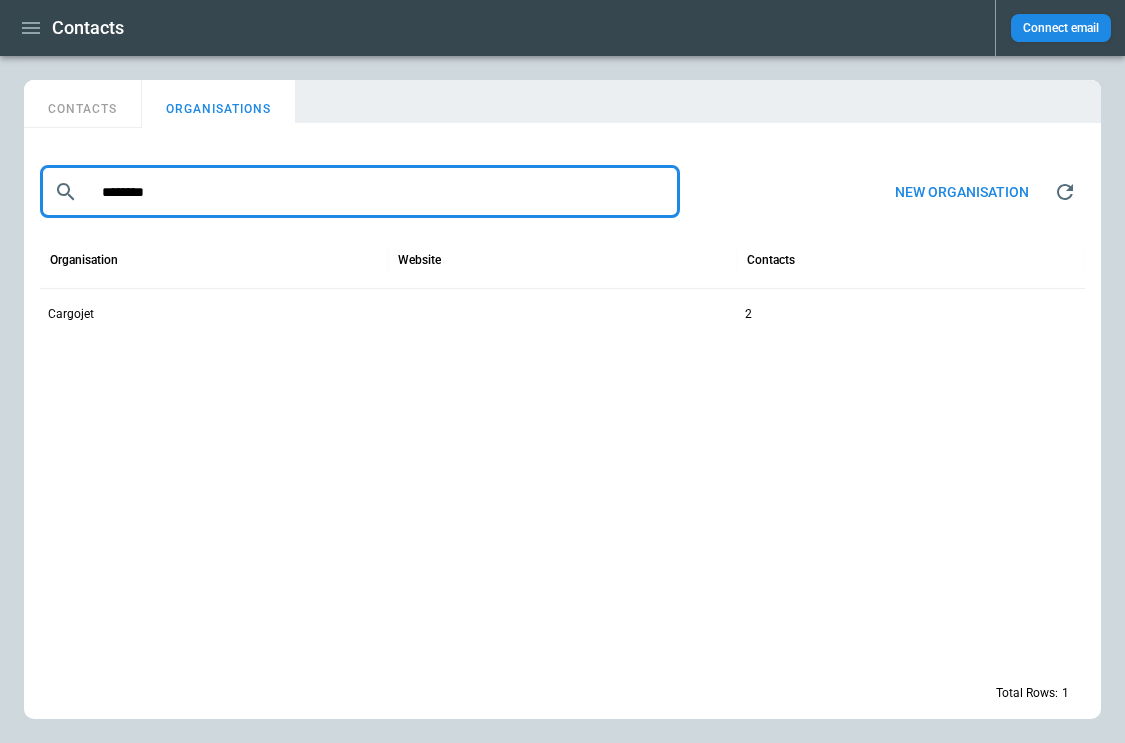 click on "Cargojet" at bounding box center (214, 314) 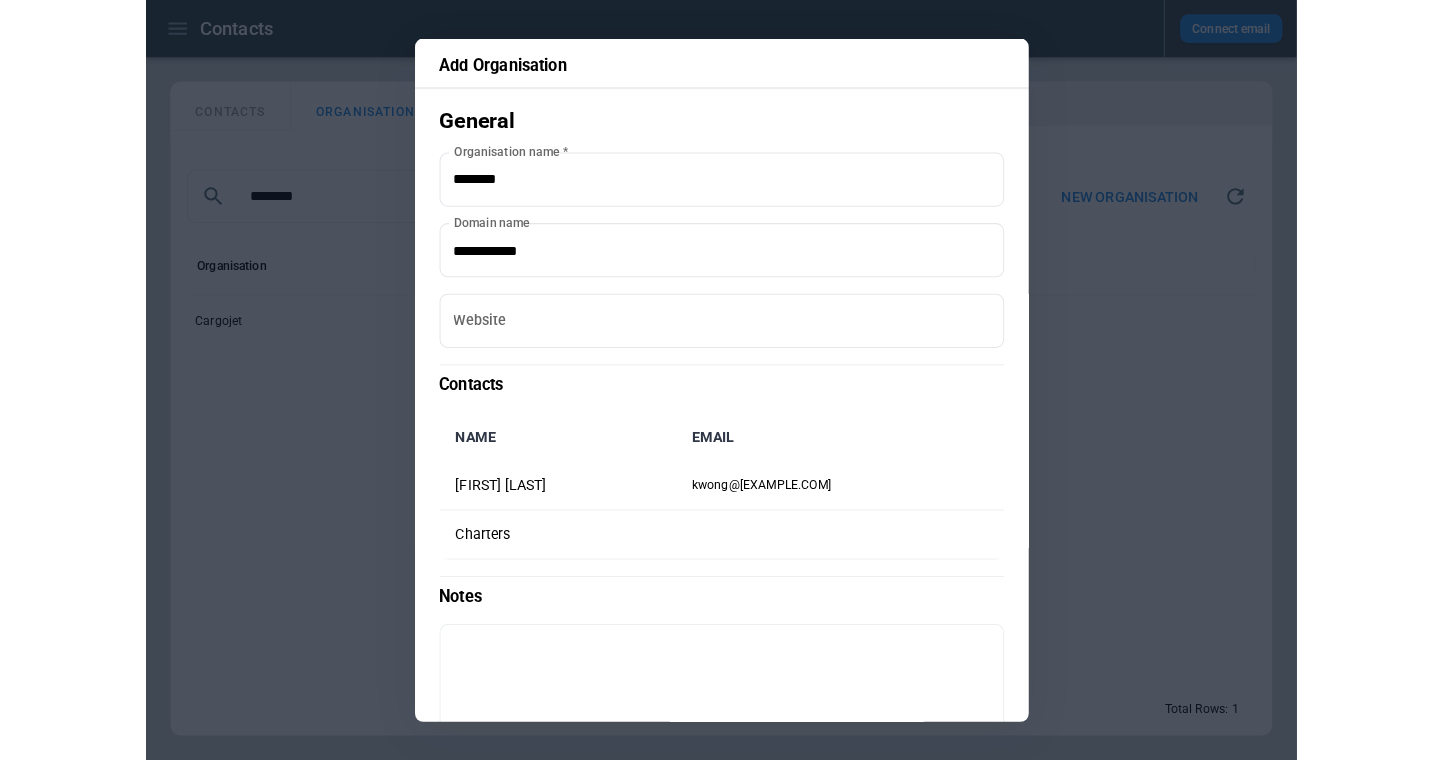 scroll, scrollTop: 121, scrollLeft: 0, axis: vertical 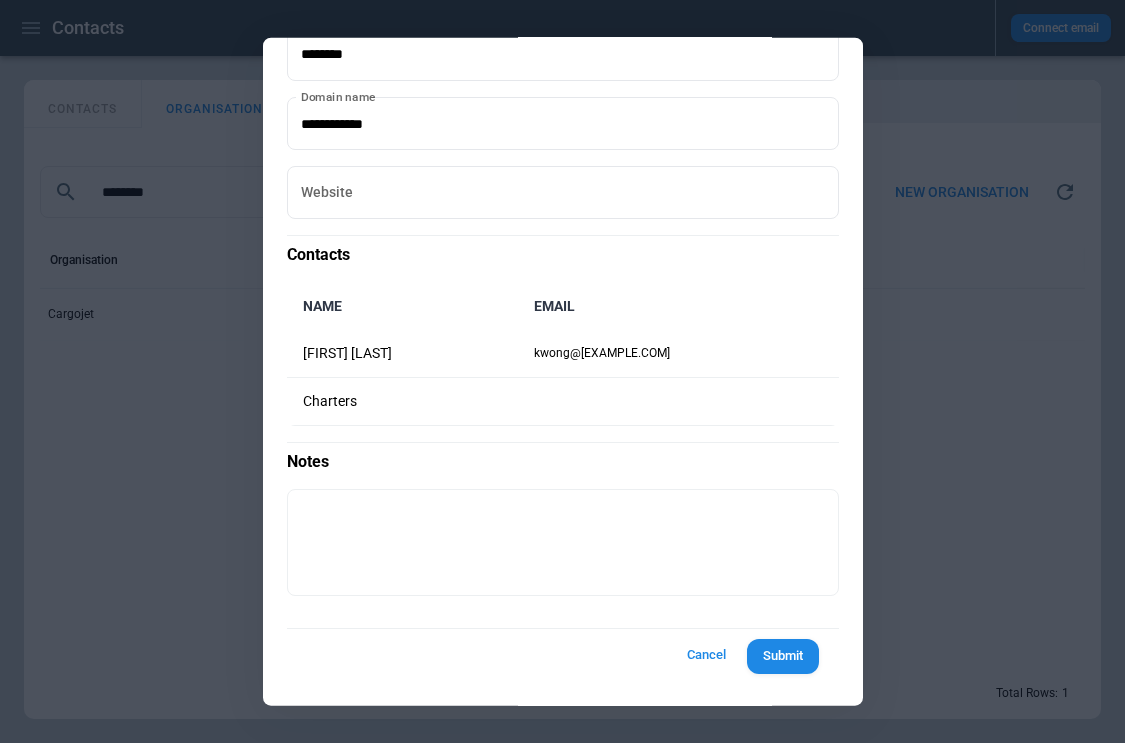 click on "Cancel" at bounding box center (707, 655) 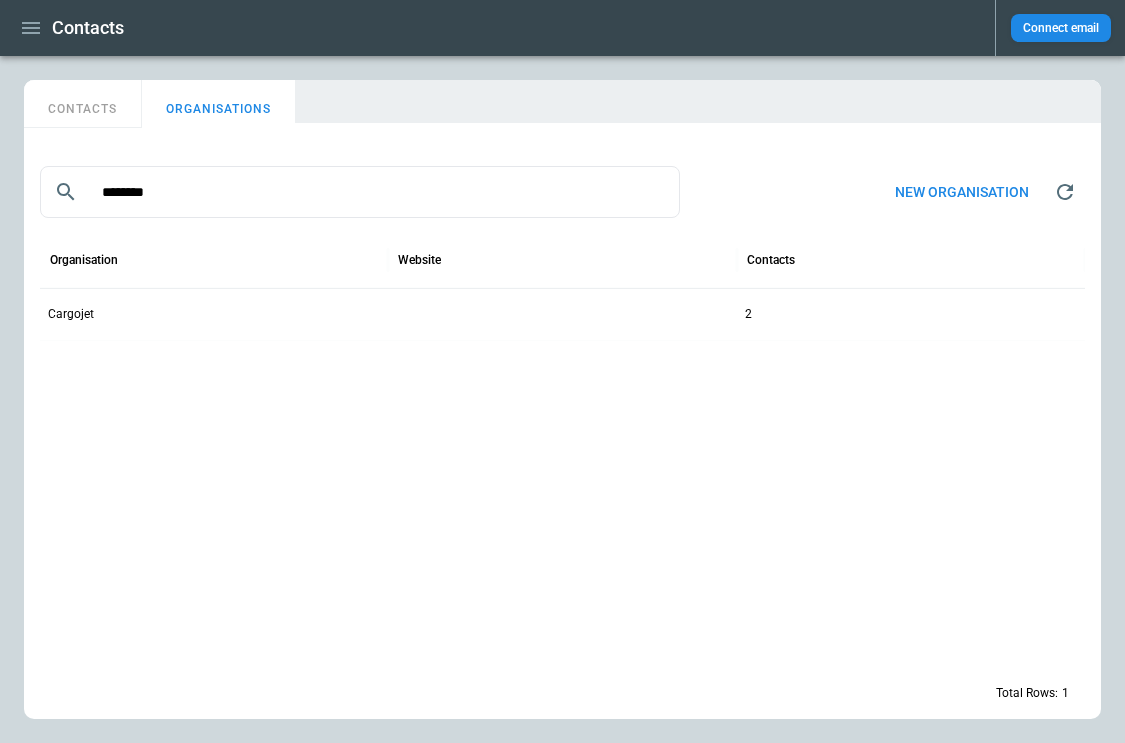 click at bounding box center [31, 28] 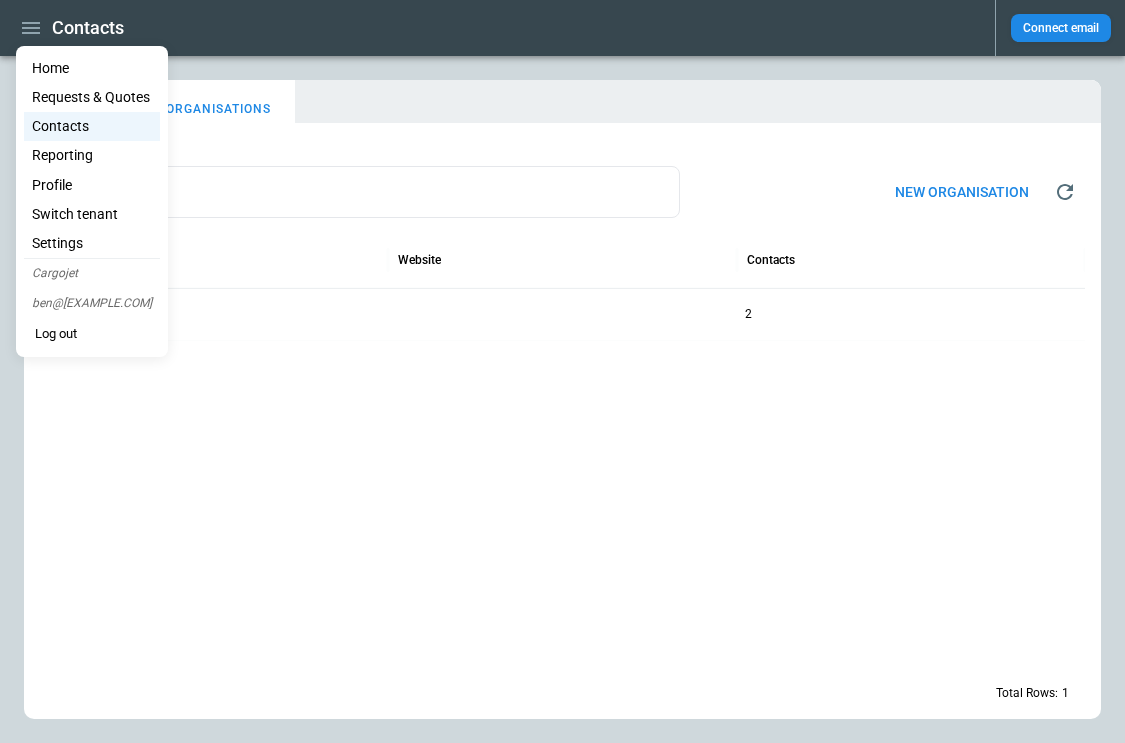 click on "Reporting" at bounding box center [92, 155] 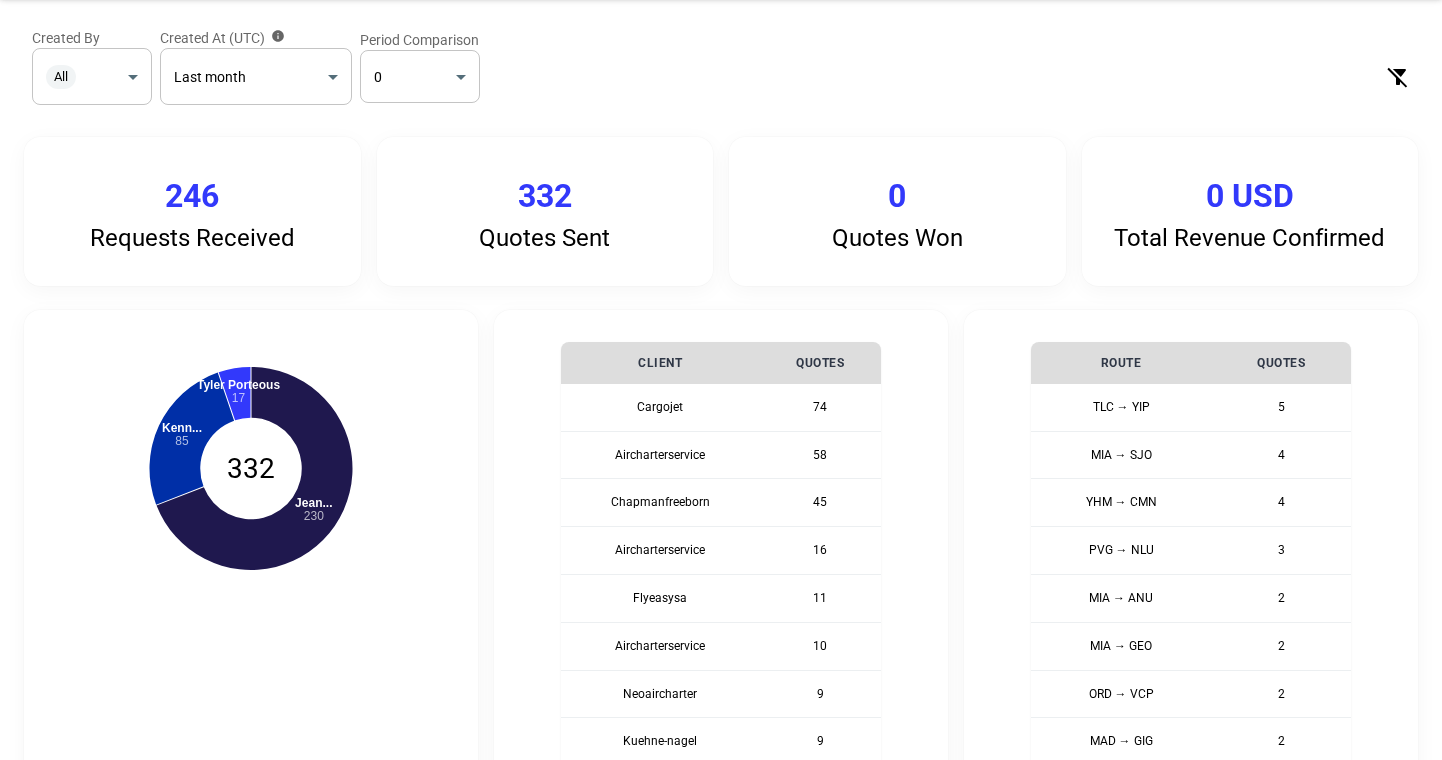 scroll, scrollTop: 0, scrollLeft: 0, axis: both 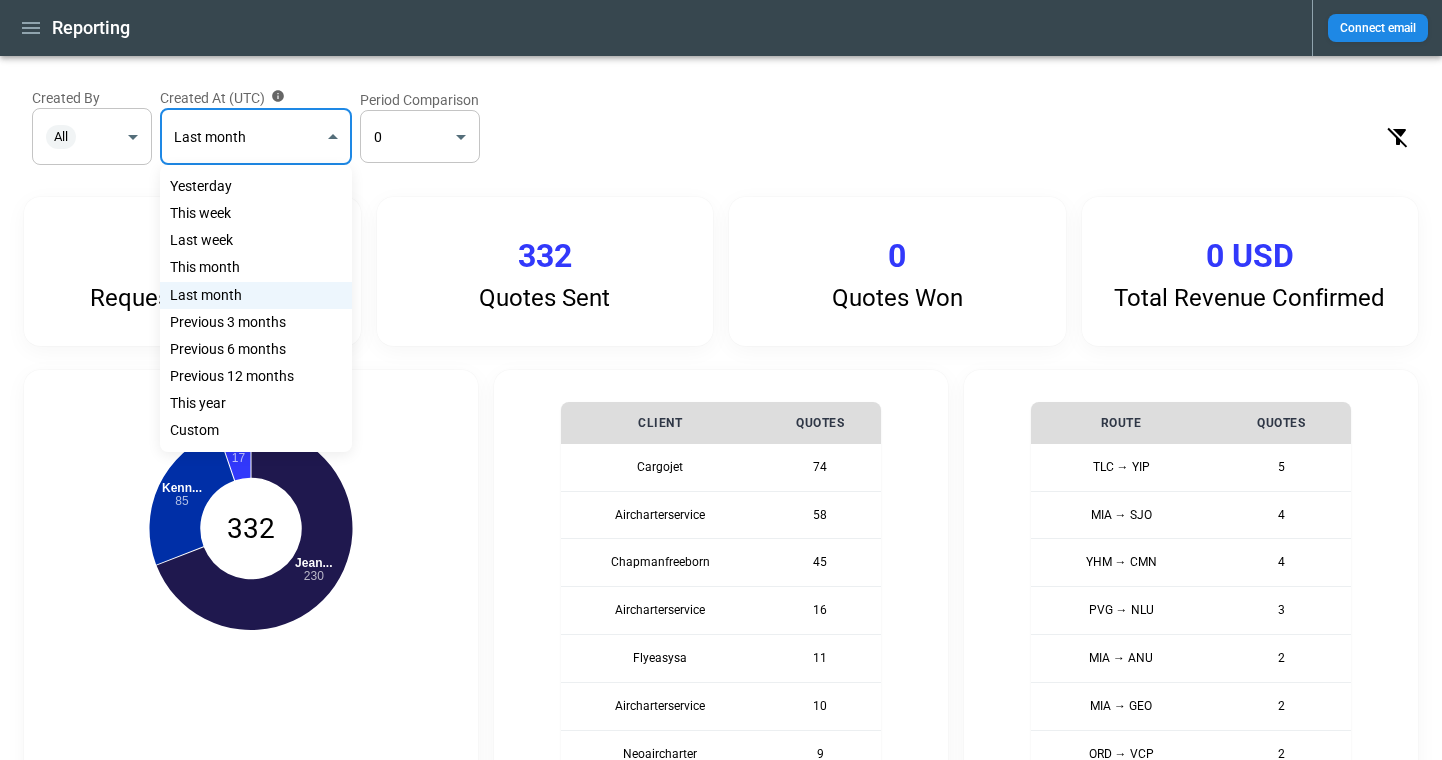 click on "**********" at bounding box center (721, 380) 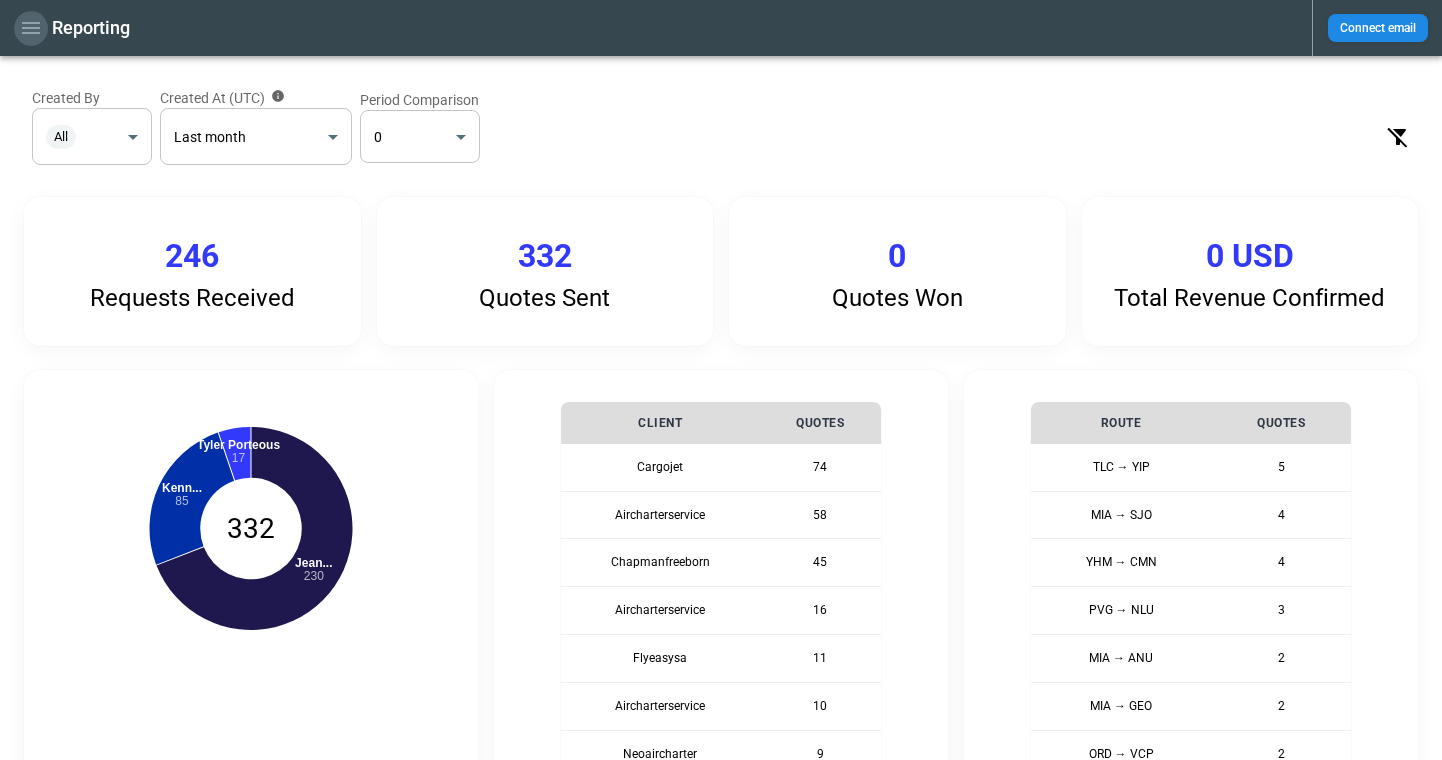 click 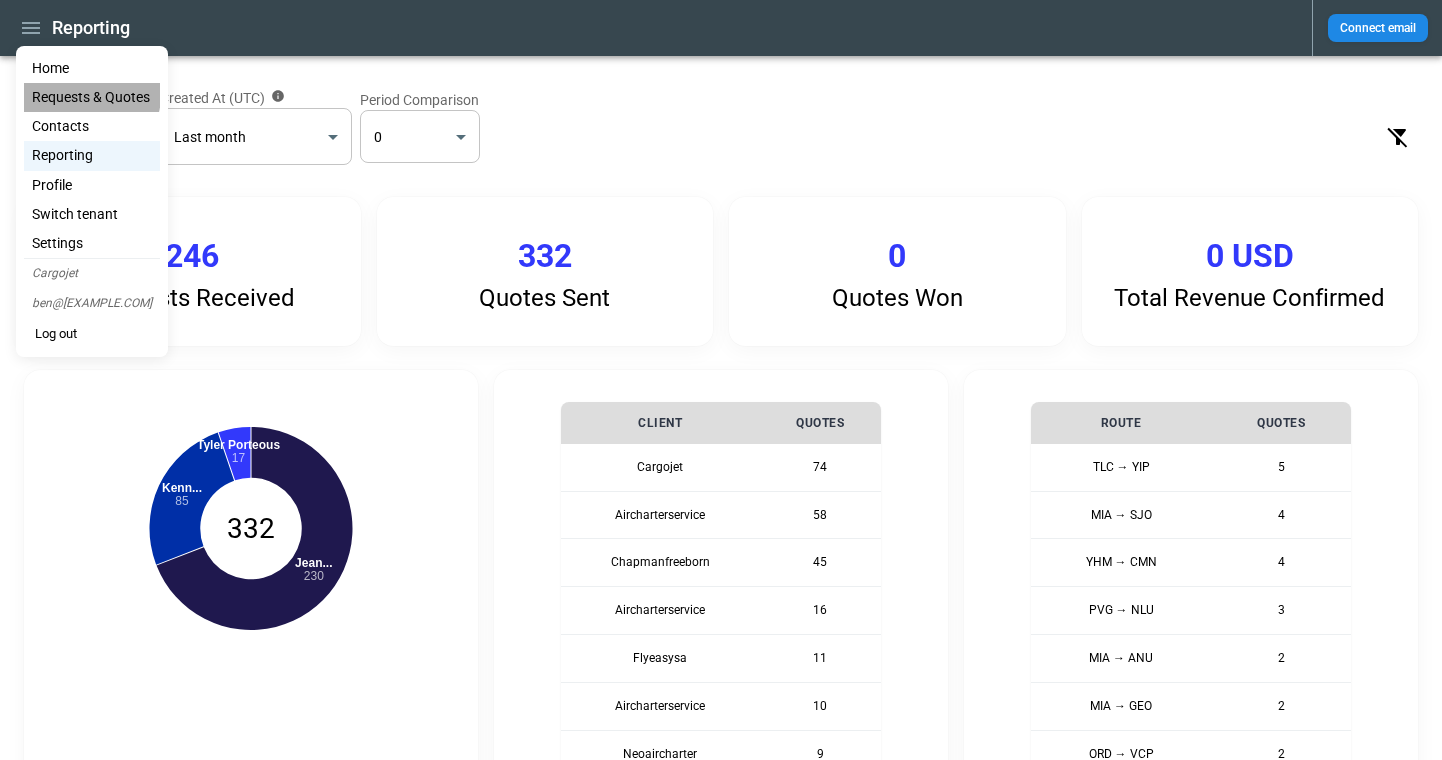 click on "Requests & Quotes" at bounding box center [92, 97] 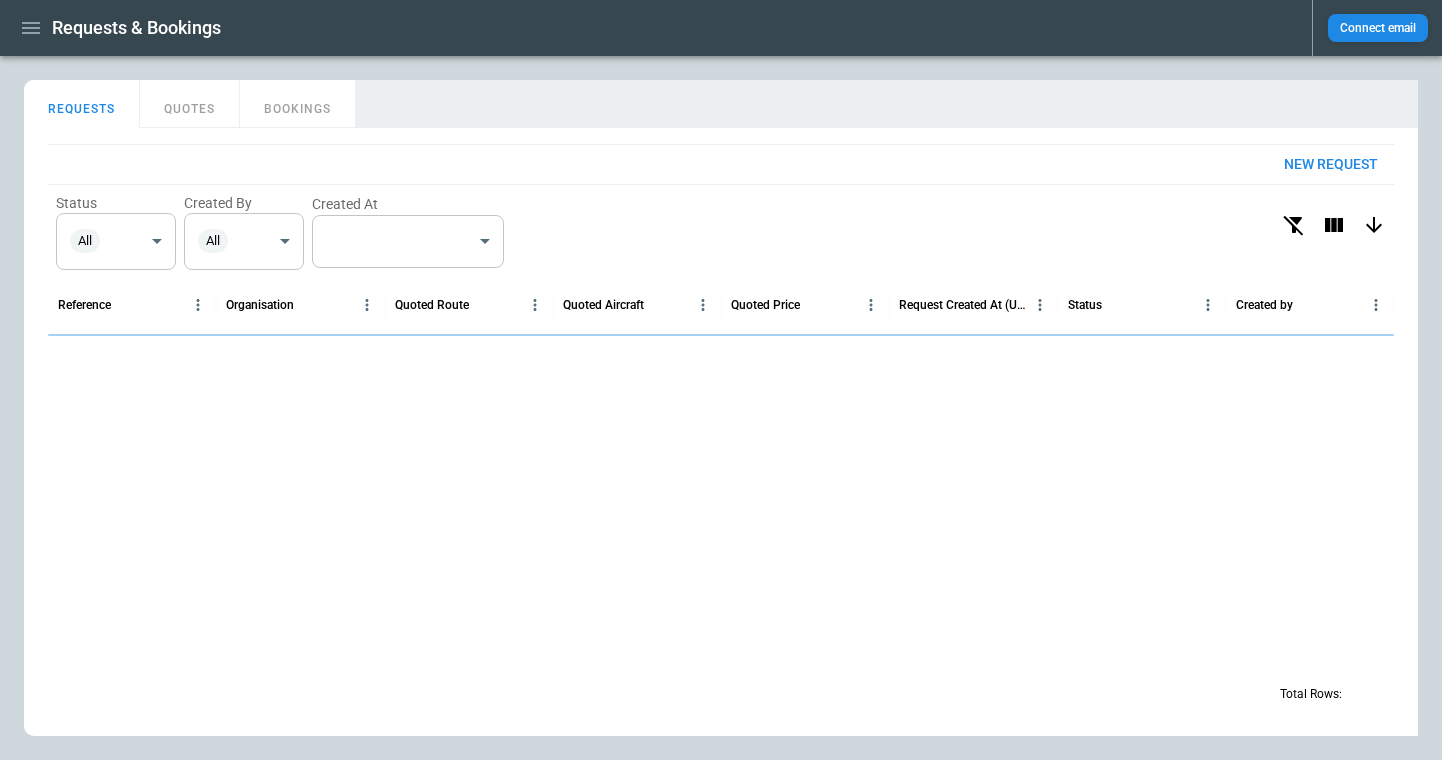 click on "QUOTES" at bounding box center [190, 104] 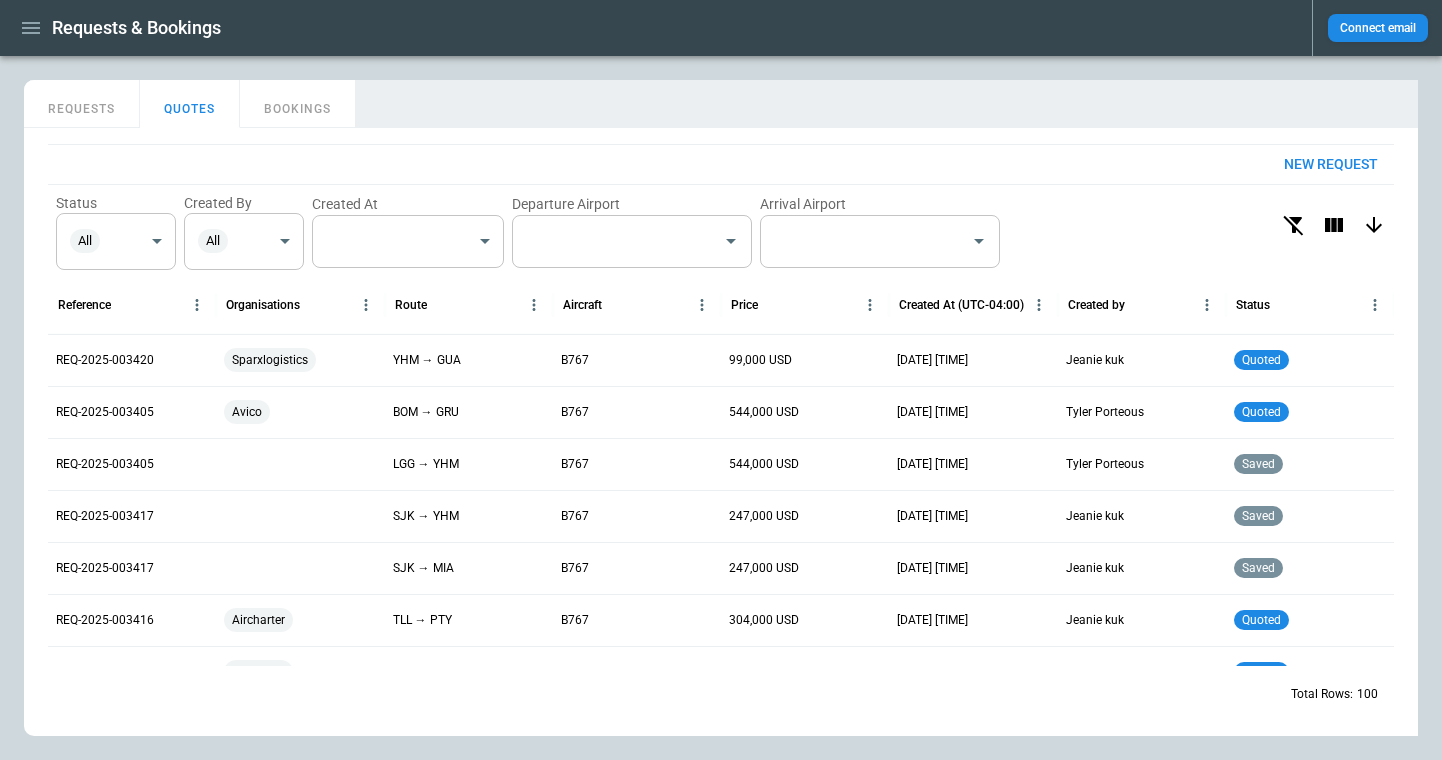 scroll, scrollTop: 28, scrollLeft: 0, axis: vertical 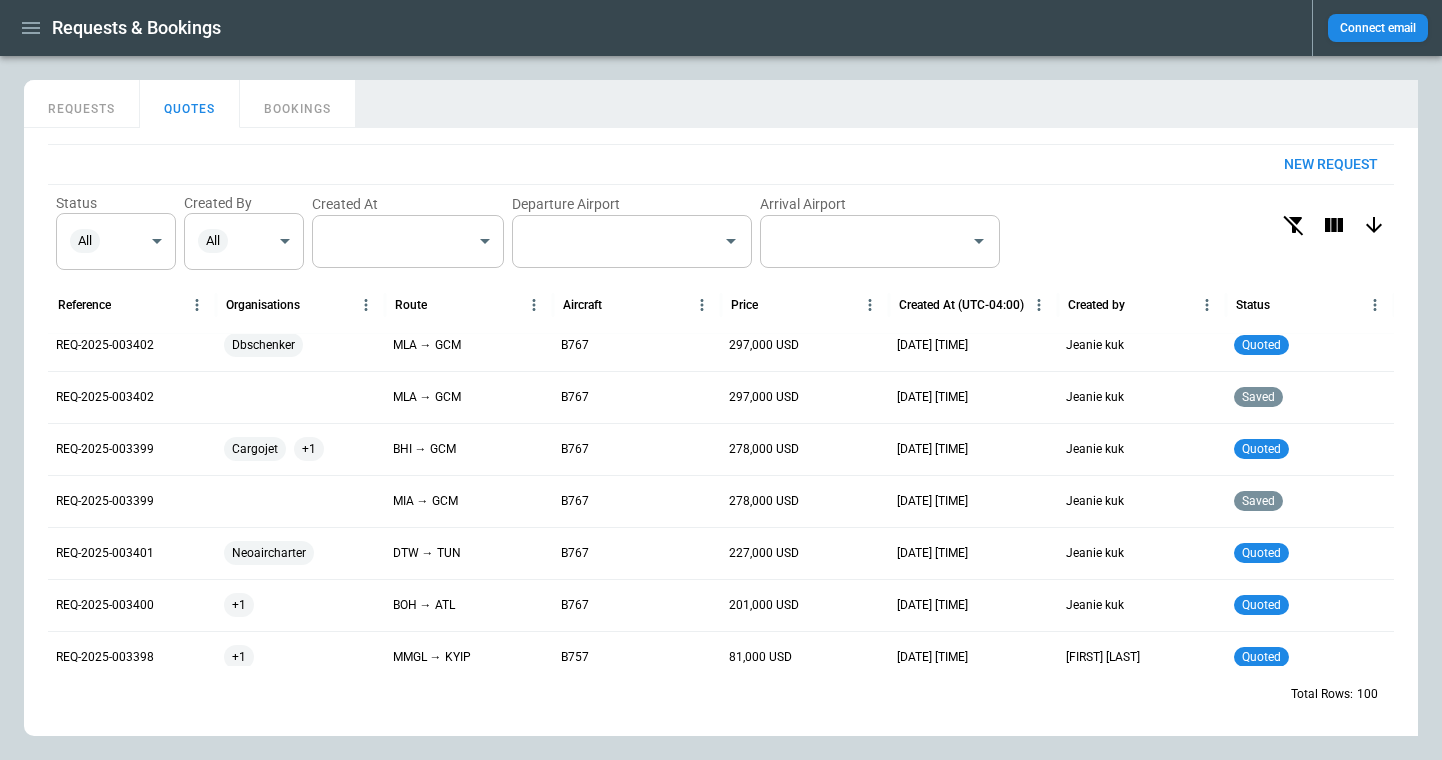 click on "Requests ​ Created By All ​ Created At ​ **** ​ Departure Airport ​ Arrival Airport ​ Reference Organisations Route Aircraft Price Created At (UTC-04:00) Created by Status REQ-2025-003402 Dbschenker MLA → GCM B767 297,000 USD 05/08/2025 10:13 Jeanie kuk quoted REQ-2025-003402 MLA → GCM B767 297,000 USD 05/08/2025 10:13 Jeanie kuk saved REQ-2025-003399 Cargojet +1 BHI → GCM B767 278,000 USD 05/08/2025 10:11 Jeanie kuk quoted REQ-2025-003399 MIA → GCM B767 278,000 USD 05/08/2025 10:11 Jeanie kuk saved REQ-2025-003401 Neoaircharter DTW → TUN B767 227,000 USD 05/08/2025 10:06 Jeanie kuk quoted REQ-2025-003400 +1 BOH → ATL B767 201,000 USD 05/08/2025 10:05 Jeanie kuk quoted REQ-2025-003398 +1 MMGL → KYIP B757 81,000 USD 04/08/2025 19:20 Kenneth Wong quoted REQ-2025-003398 +1 VCP → GDL B767 284,000 USD 04/08/2025 19:08 Kenneth Wong quoted REQ-2025-003397 +1 ORD → TUN B767 238,000 USD Jeanie kuk" at bounding box center [721, 380] 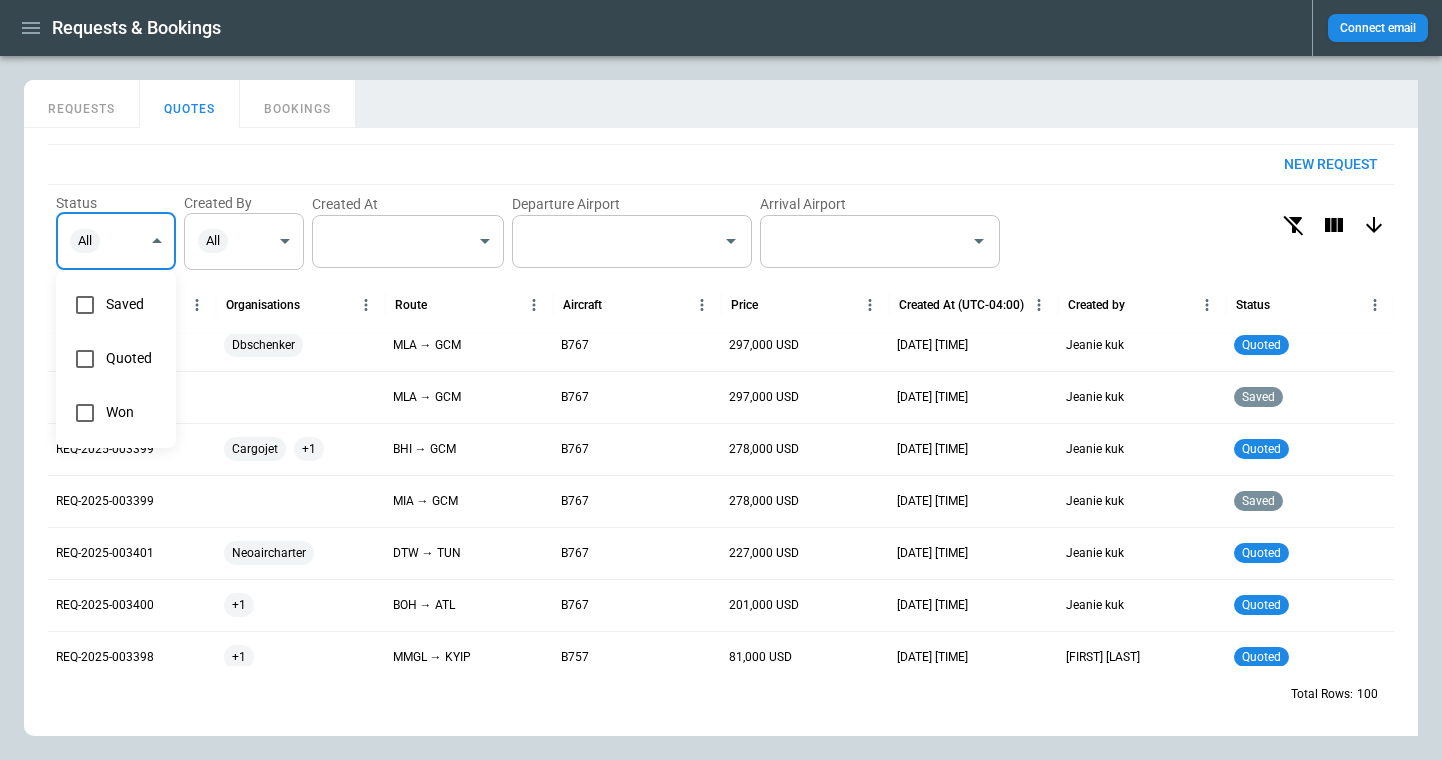 type on "********" 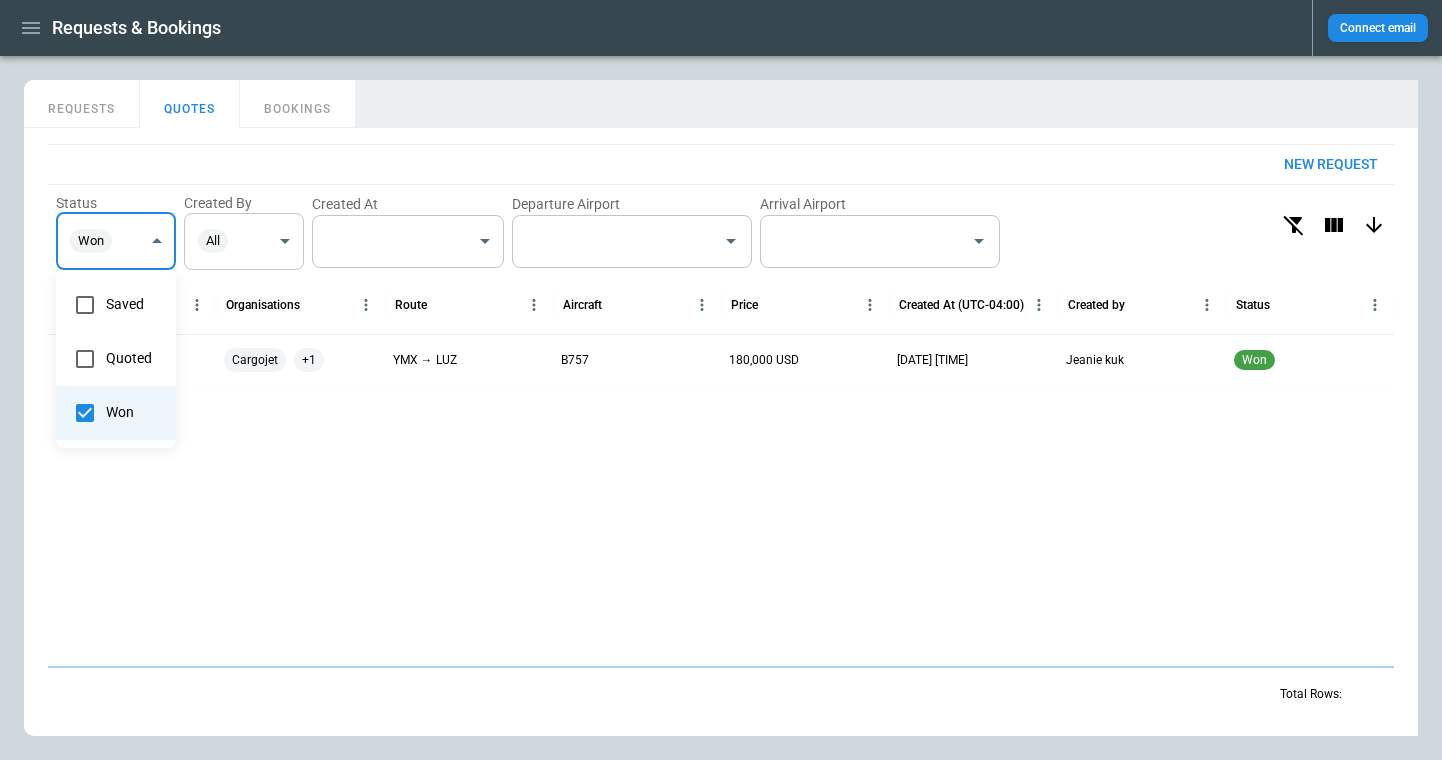 click at bounding box center (721, 380) 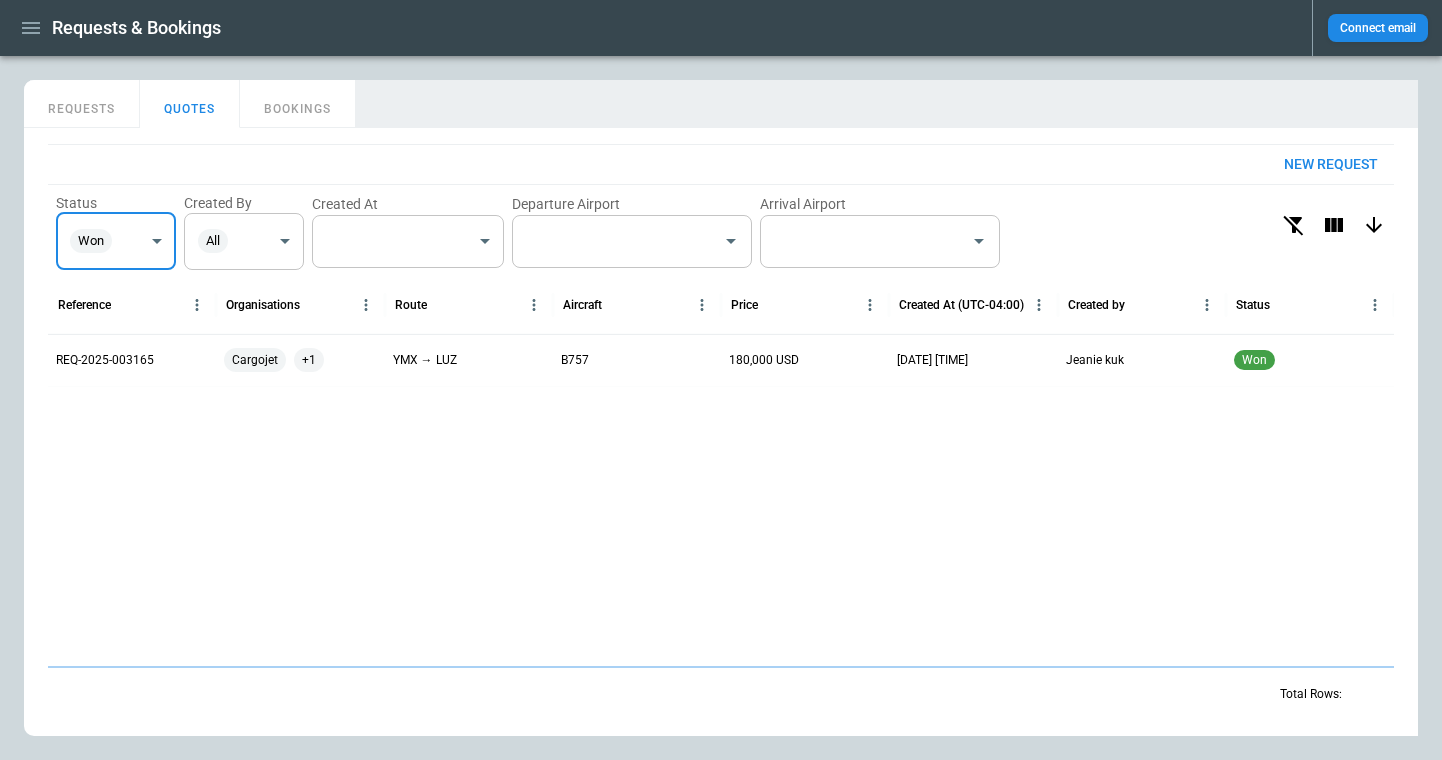 click on "Requests ​ Created By All ​ Created At ​ **** ​ Departure Airport ​ Arrival Airport ​ Reference Organisations Route Aircraft Price Created At (UTC-04:00) Created by Status REQ-2025-003165 Cargojet +1 YMX → LUZ B757 180,000 USD 04/07/2025 10:12 Jeanie kuk won Total Rows: [Unnamed Tab]" at bounding box center (721, 380) 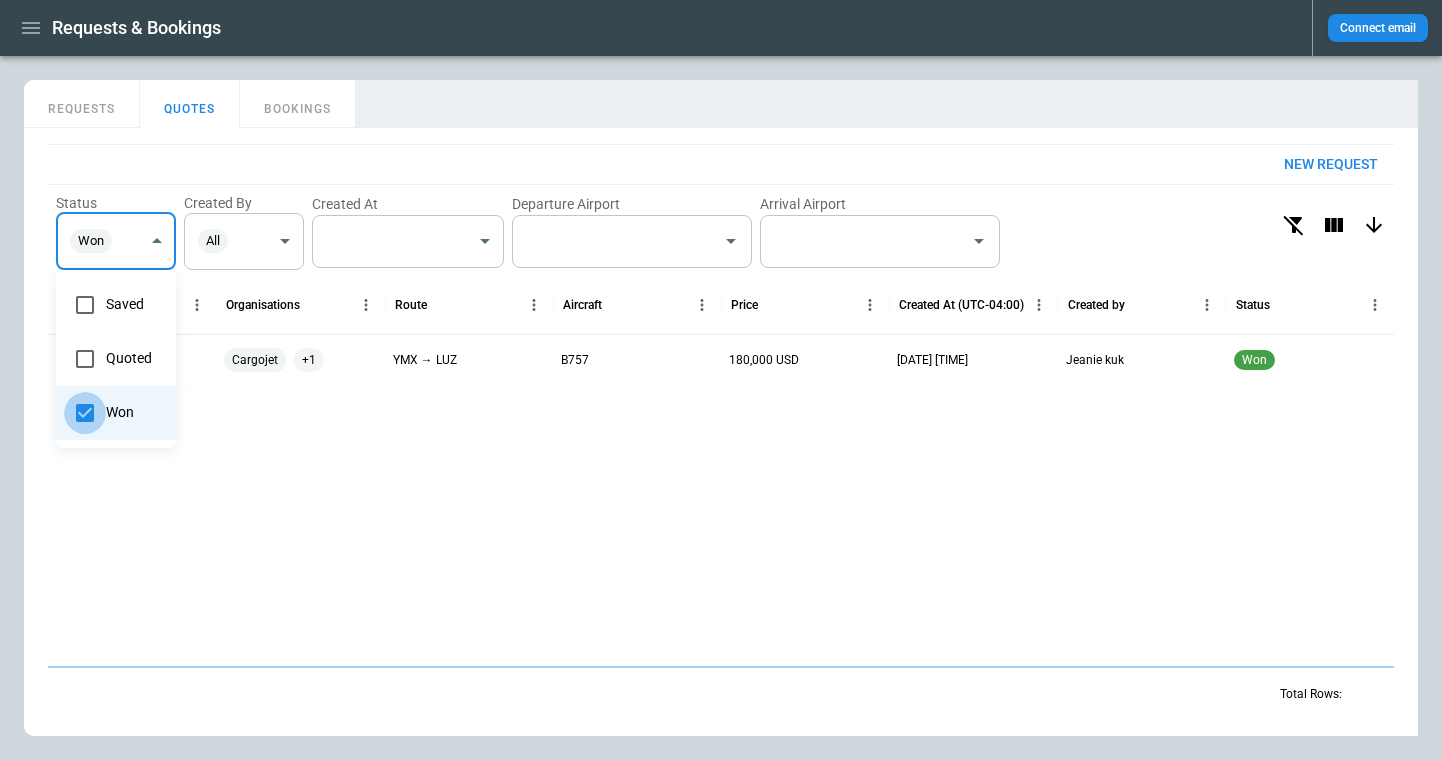 type 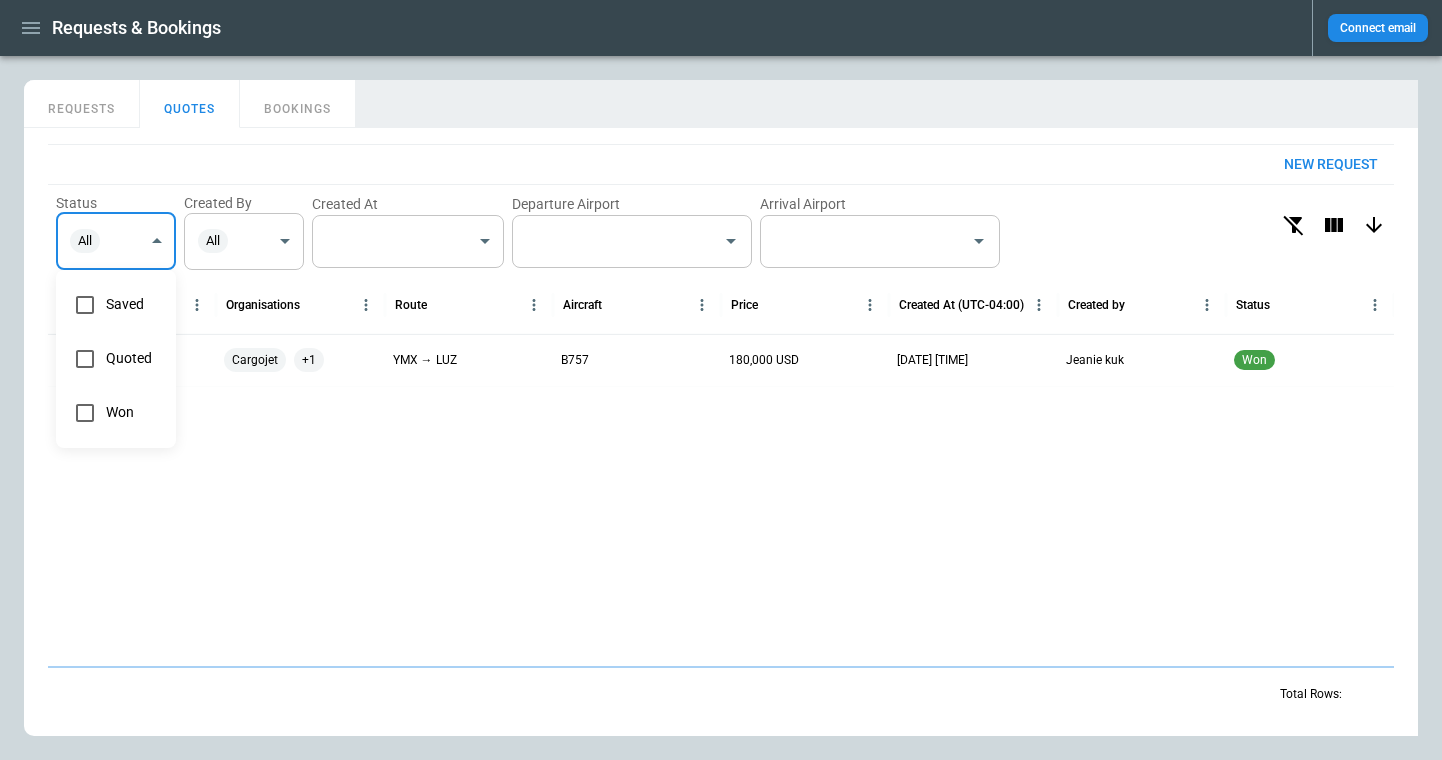 click at bounding box center [721, 380] 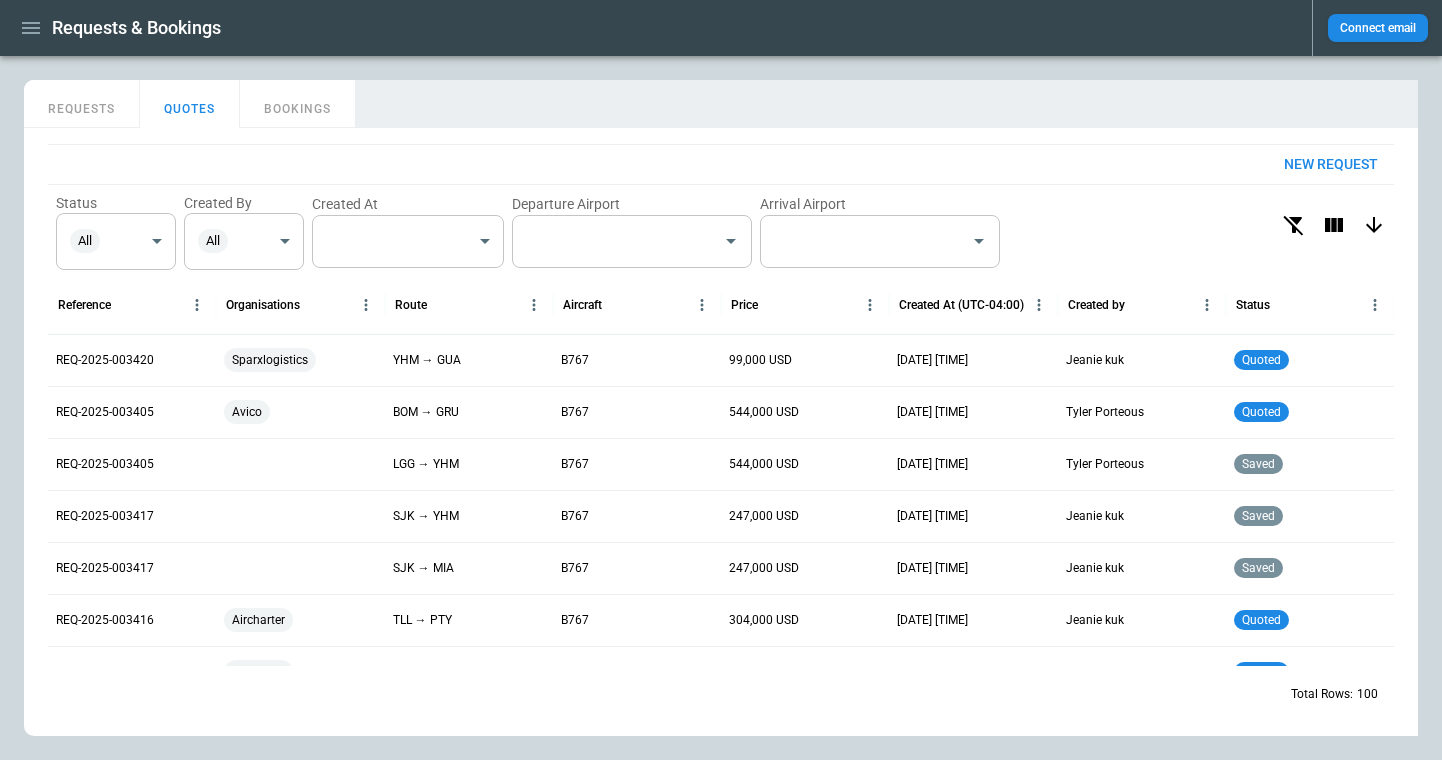 click on "Requests & Bookings Connect email" at bounding box center (721, 28) 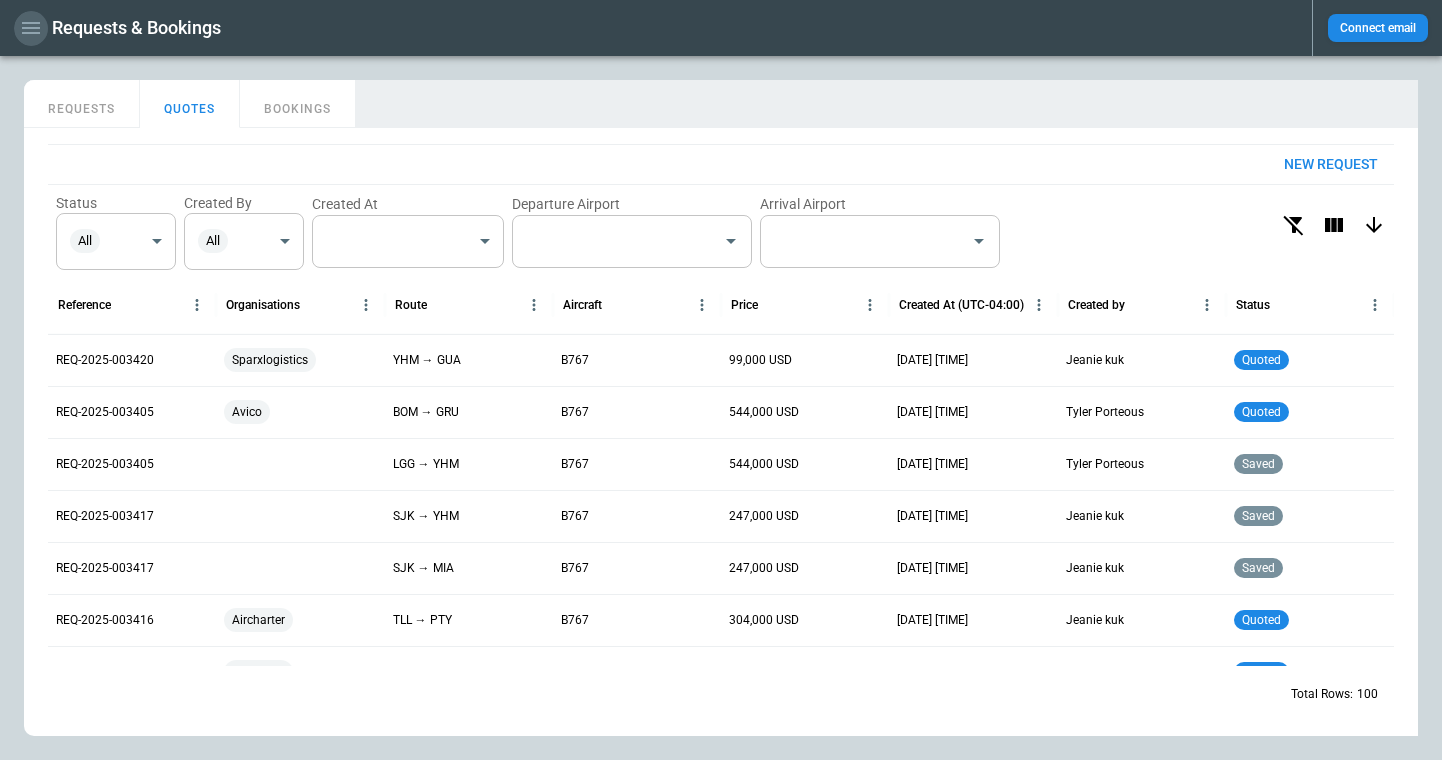 click 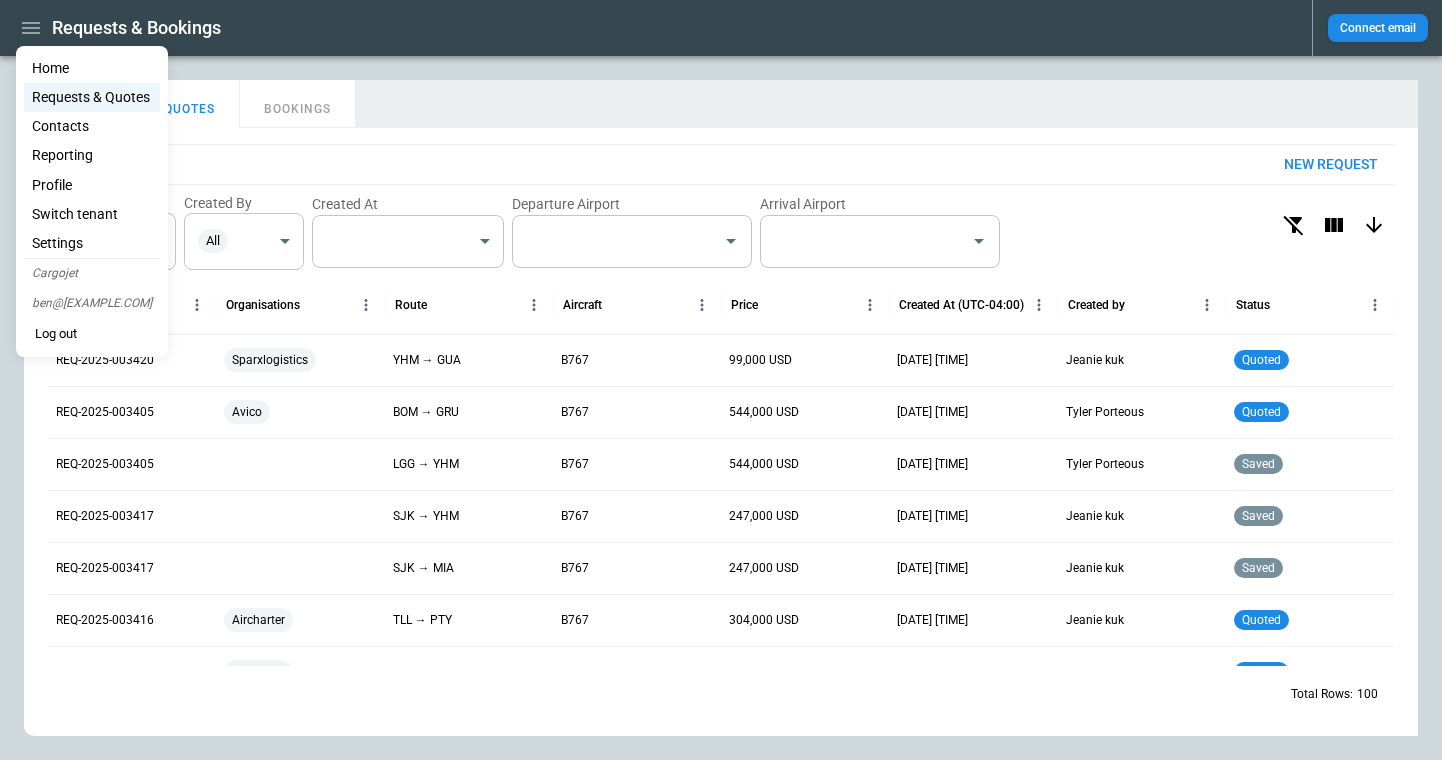 click on "Reporting" at bounding box center [92, 155] 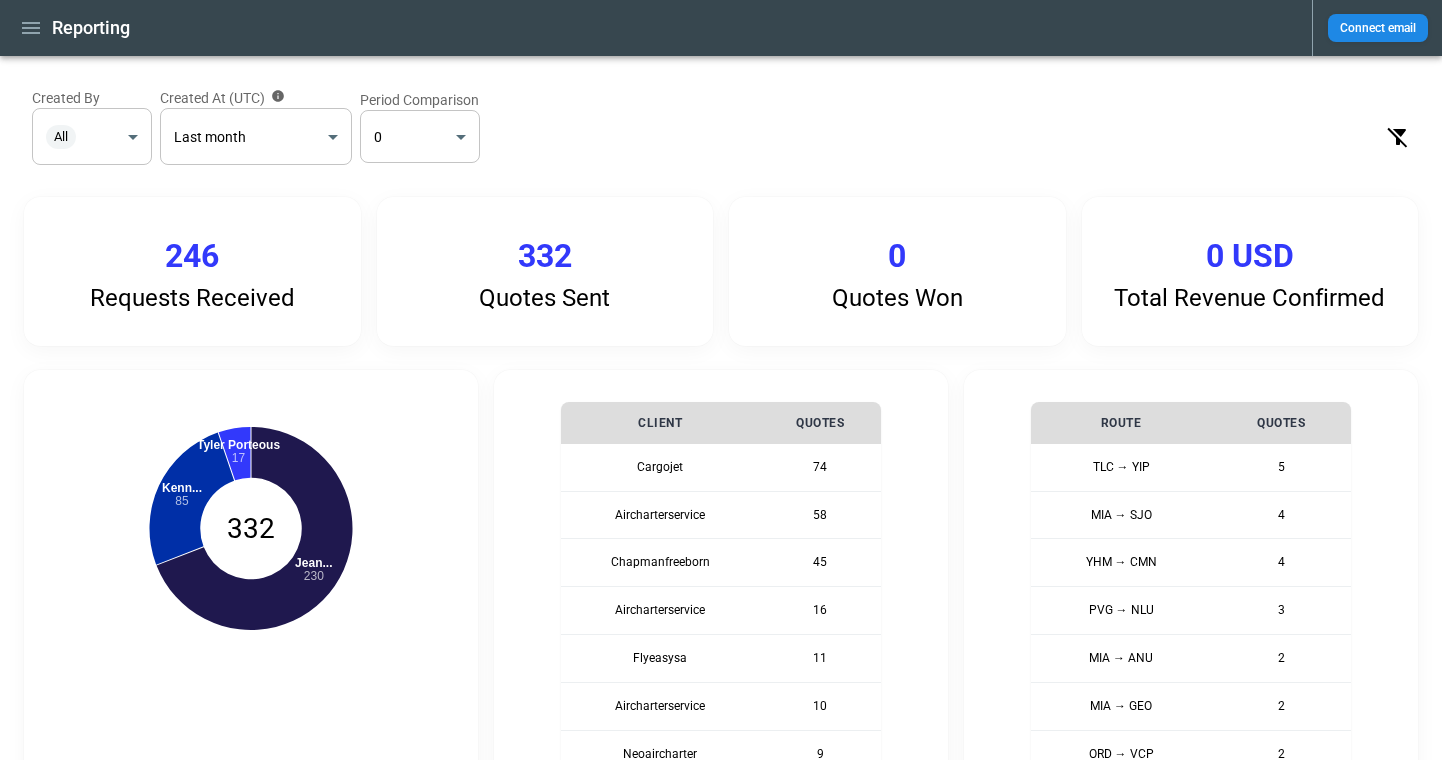 click on "**********" at bounding box center [721, 380] 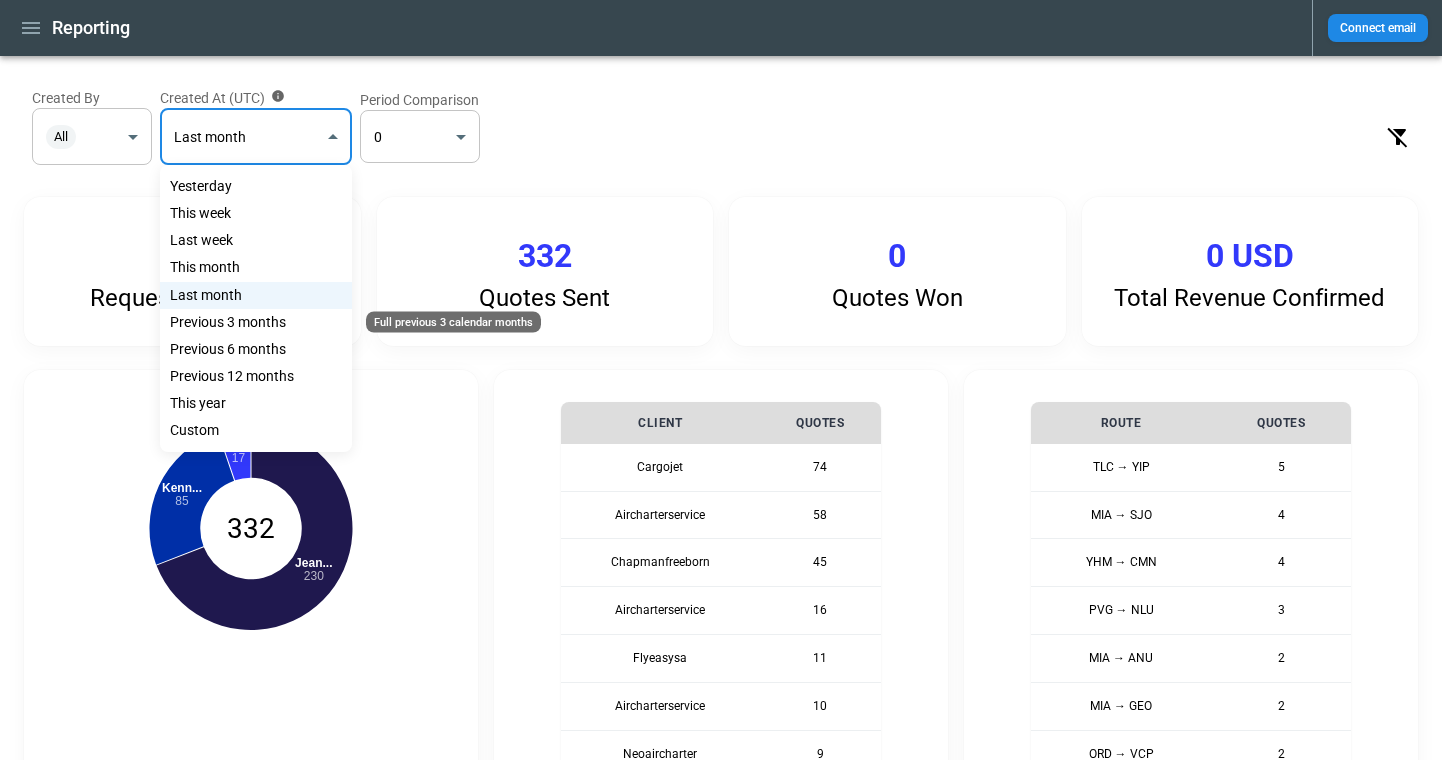 click on "Previous 3 months" at bounding box center [256, 322] 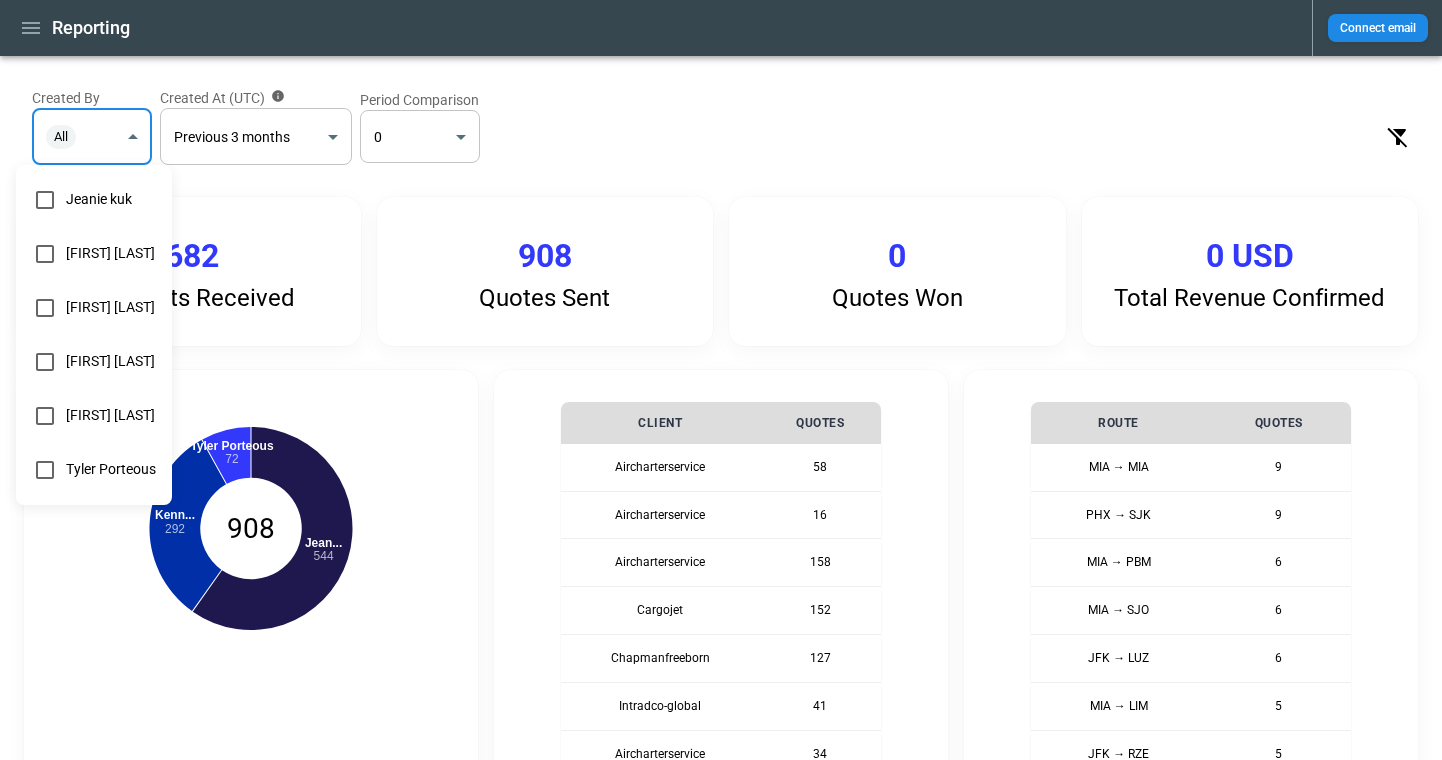 click on "**********" at bounding box center (721, 380) 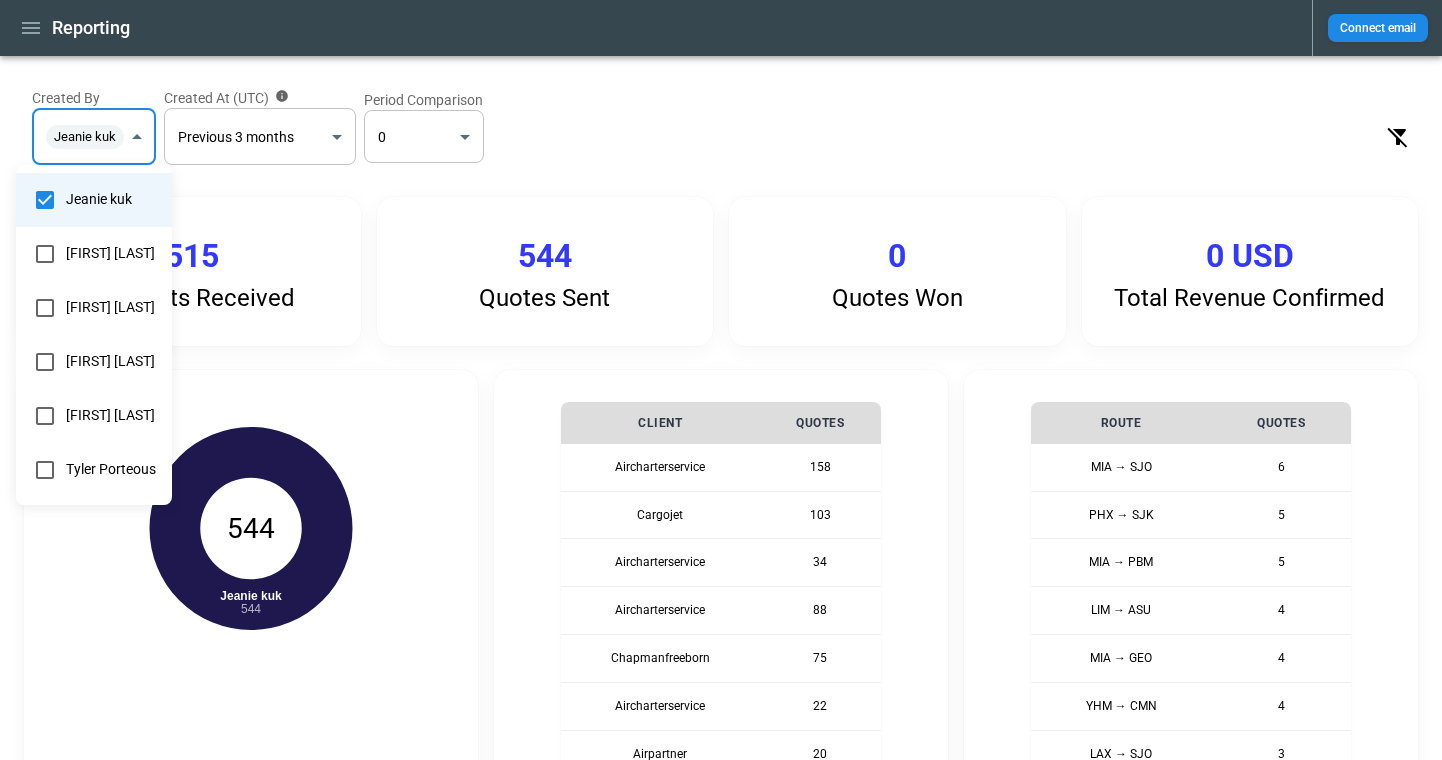 click at bounding box center [721, 380] 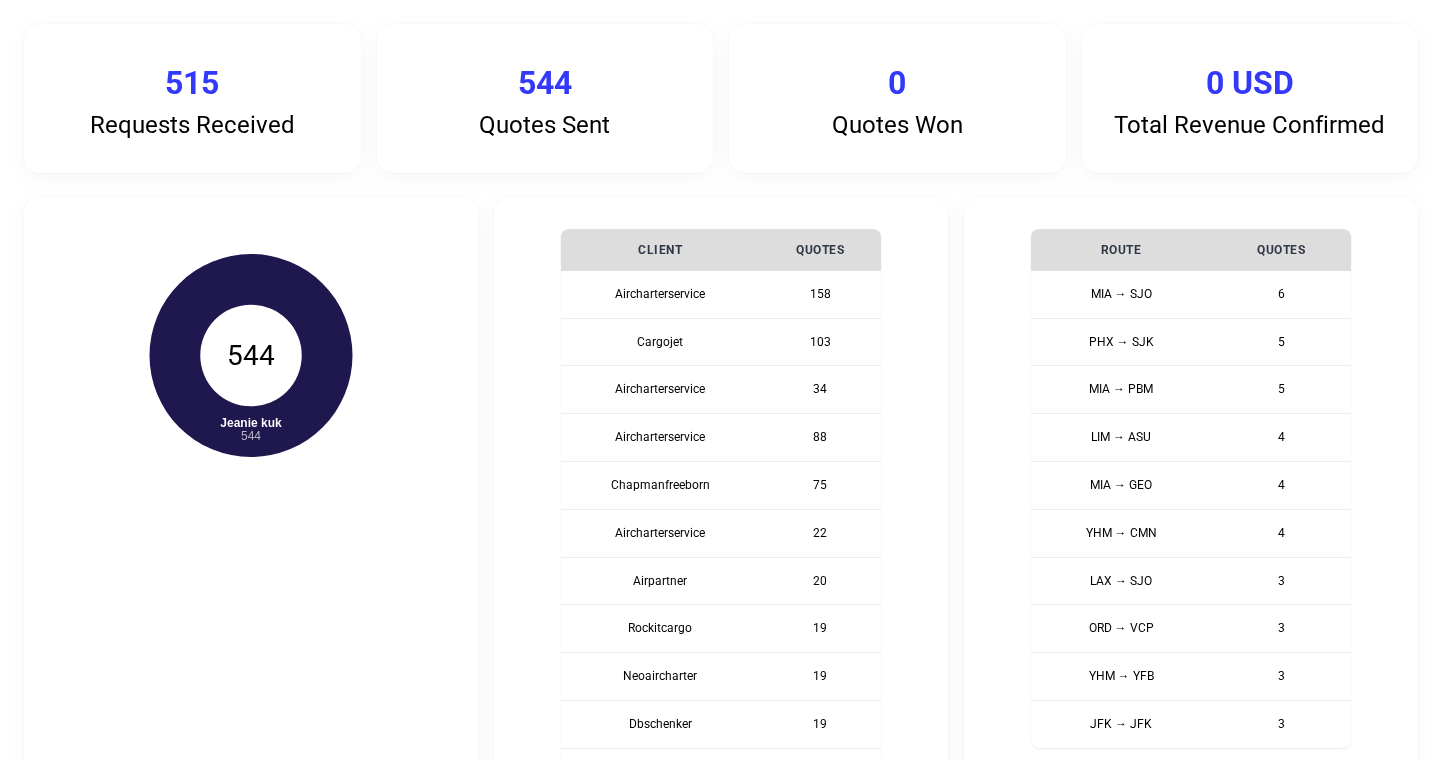 scroll, scrollTop: 0, scrollLeft: 0, axis: both 